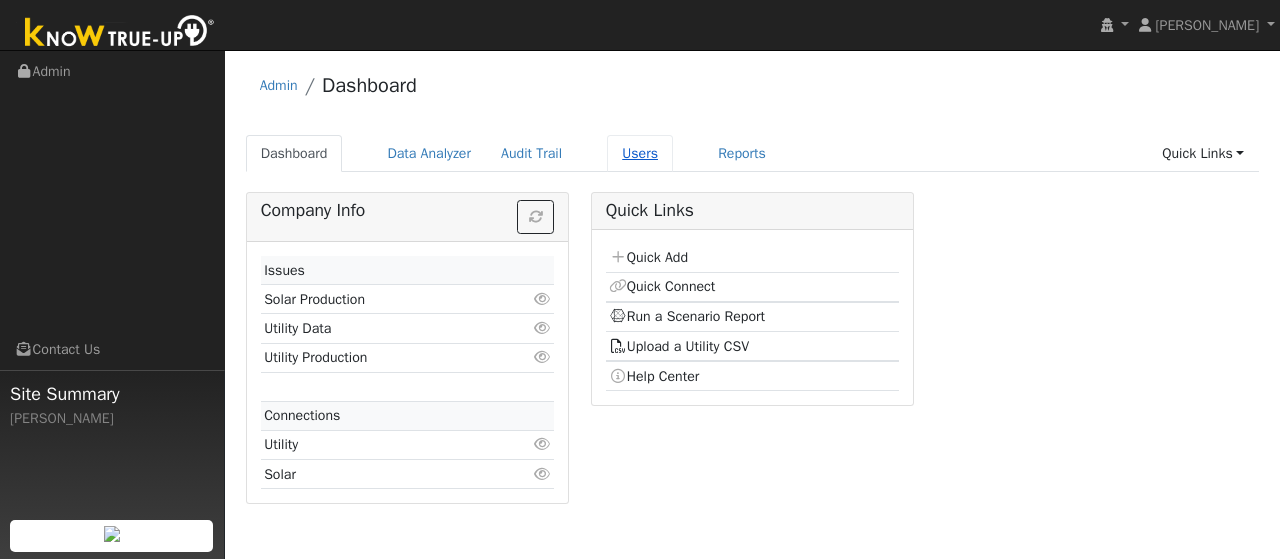 scroll, scrollTop: 0, scrollLeft: 0, axis: both 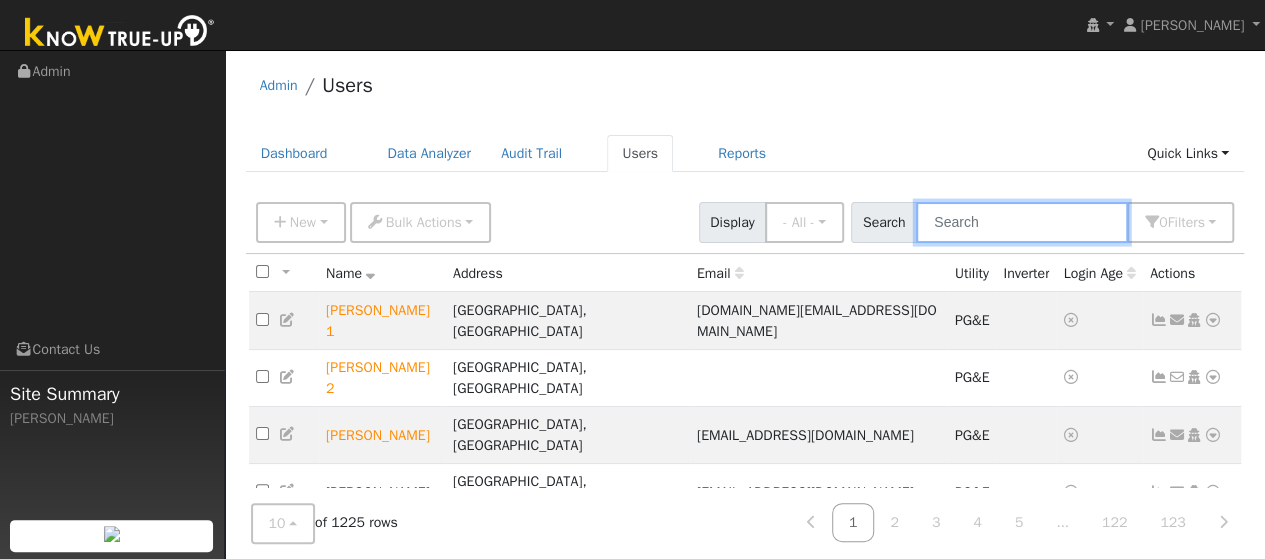 click at bounding box center [1022, 222] 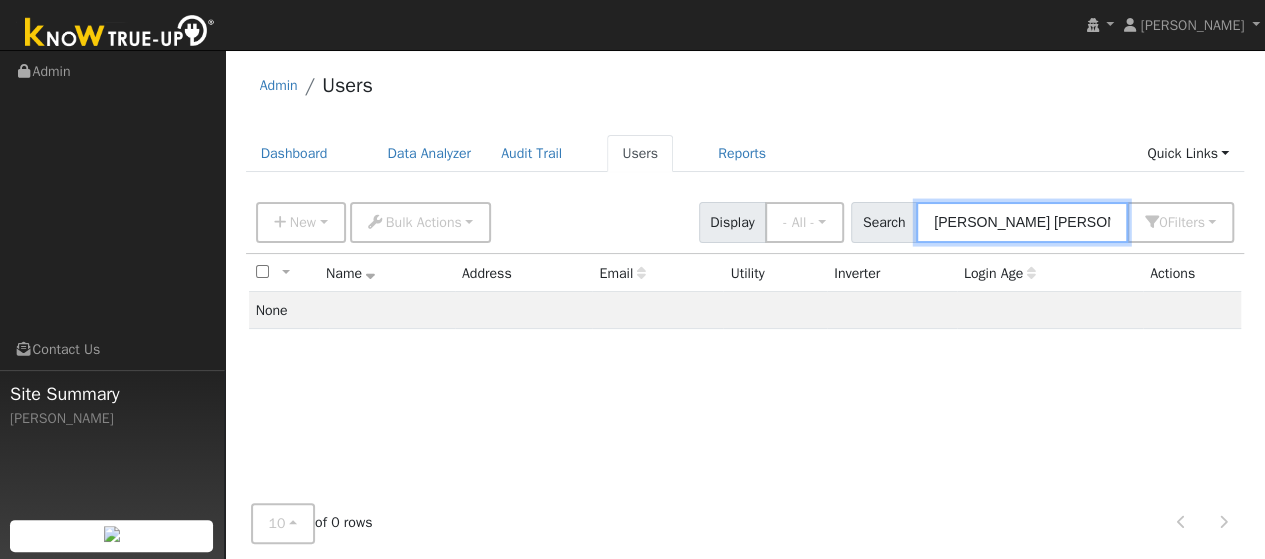 drag, startPoint x: 1006, startPoint y: 223, endPoint x: 962, endPoint y: 230, distance: 44.553337 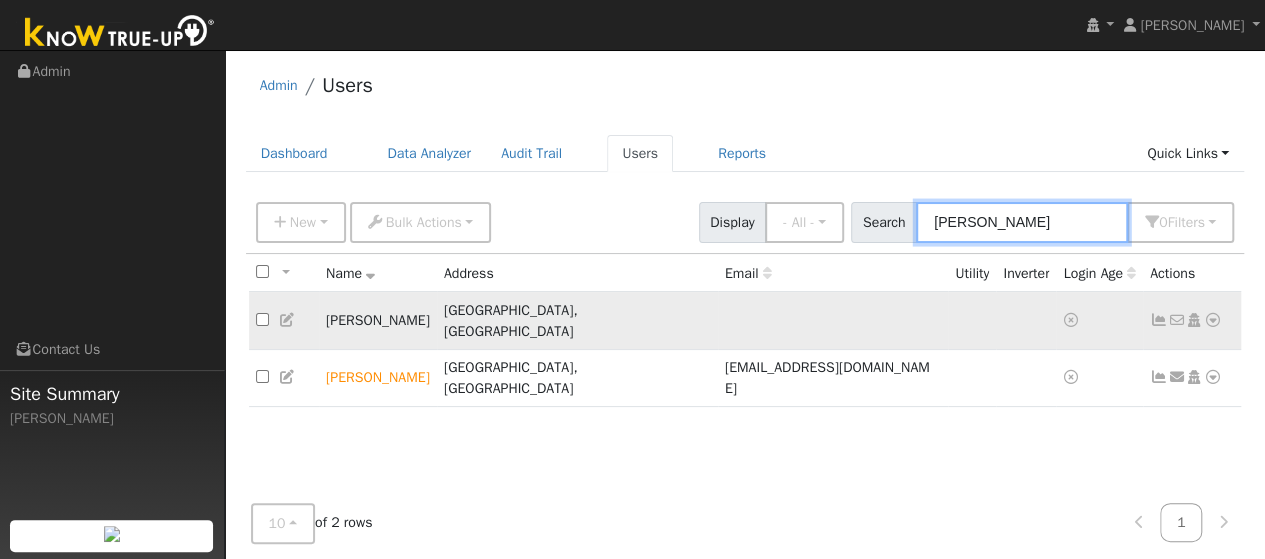 type on "Calvin Robertson" 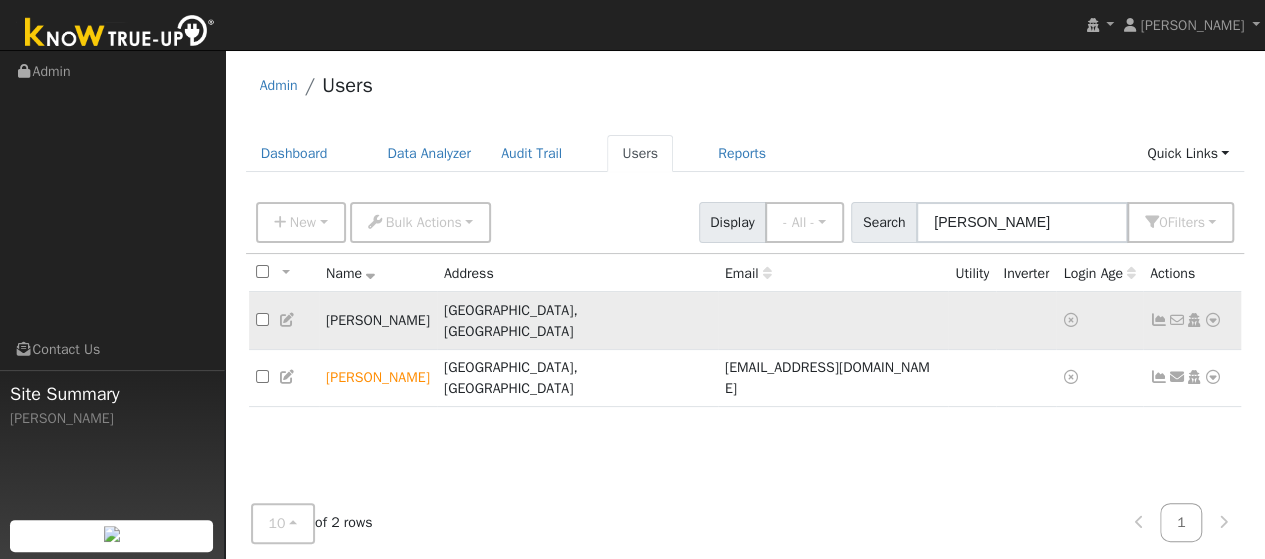 click at bounding box center [1159, 320] 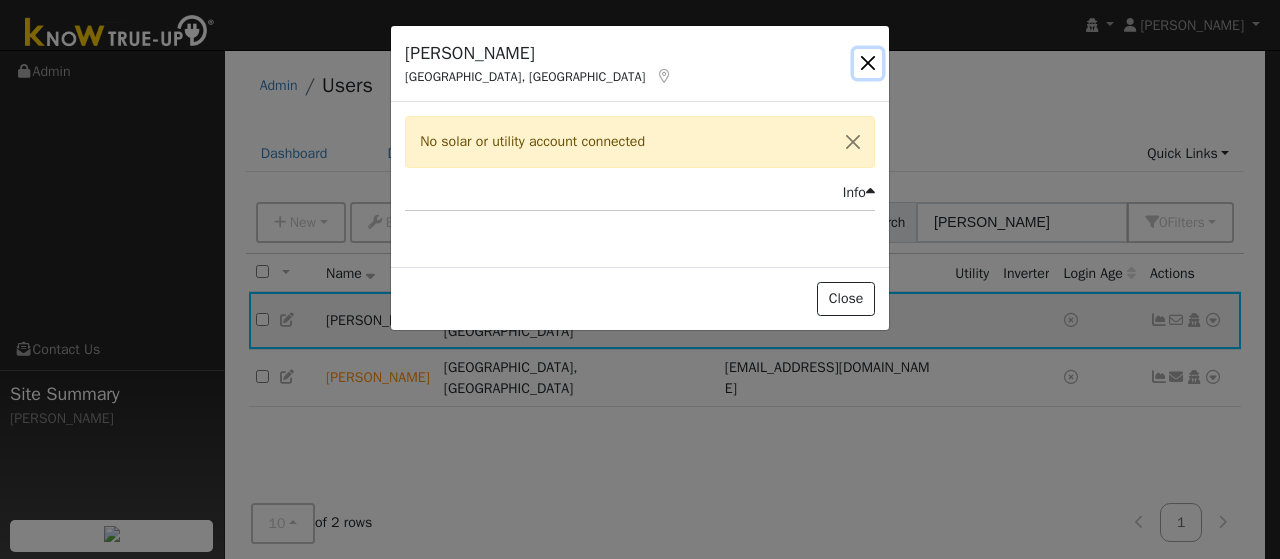 click at bounding box center (868, 63) 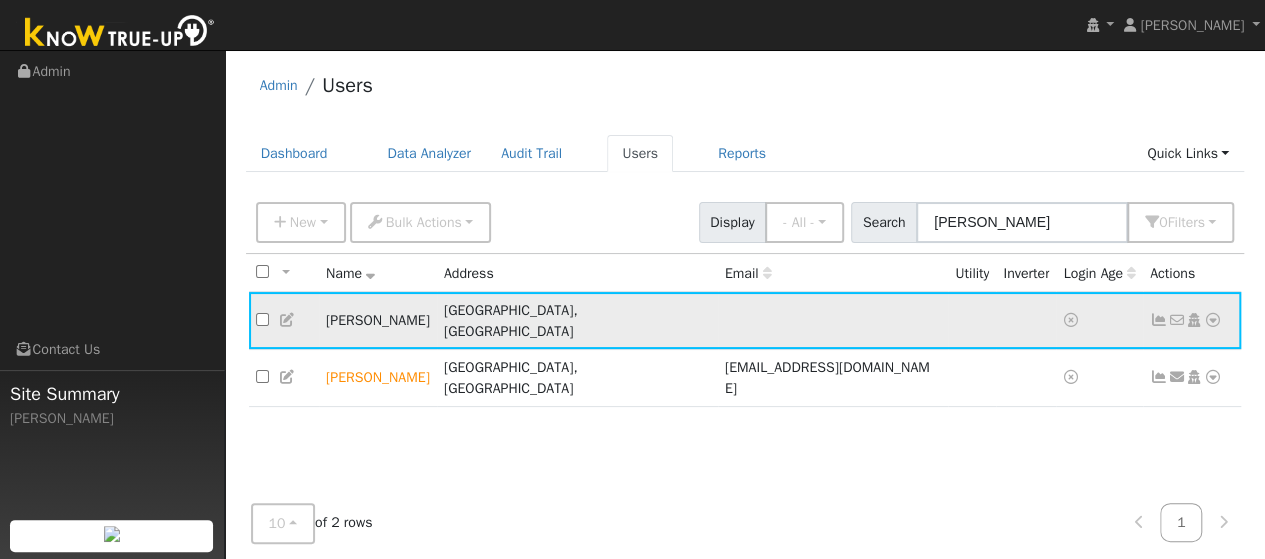 click at bounding box center [1213, 320] 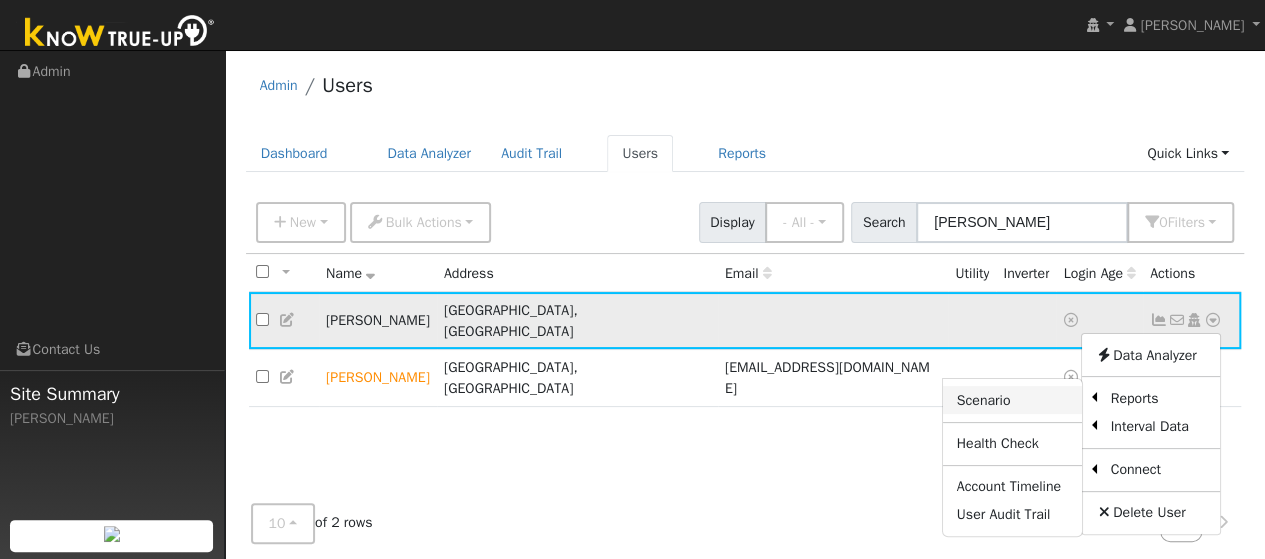 click on "Scenario" at bounding box center [1012, 400] 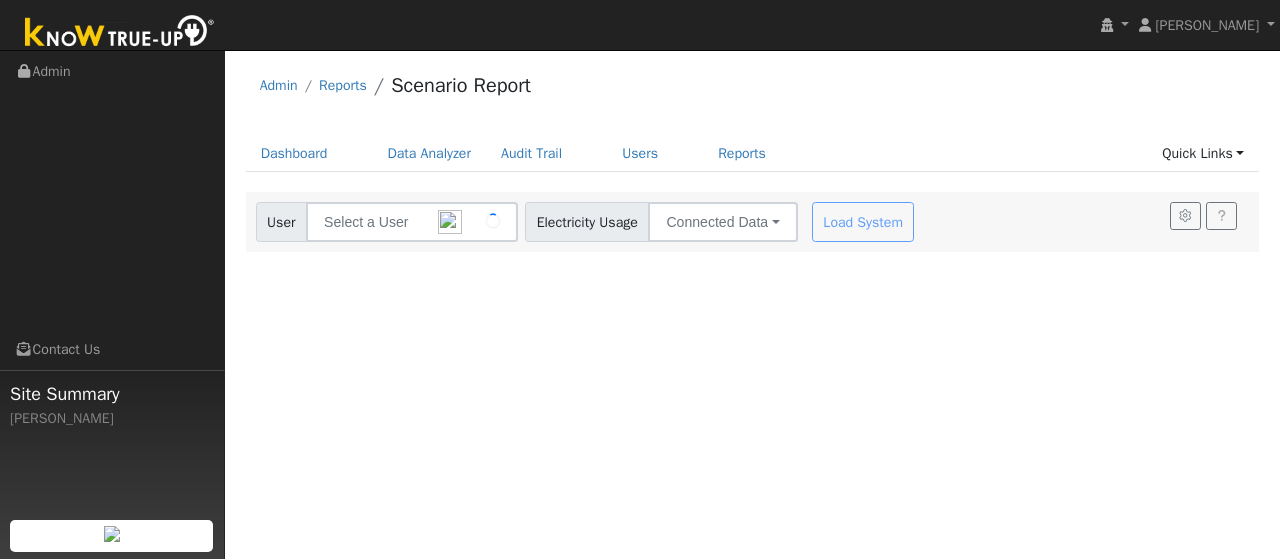 scroll, scrollTop: 0, scrollLeft: 0, axis: both 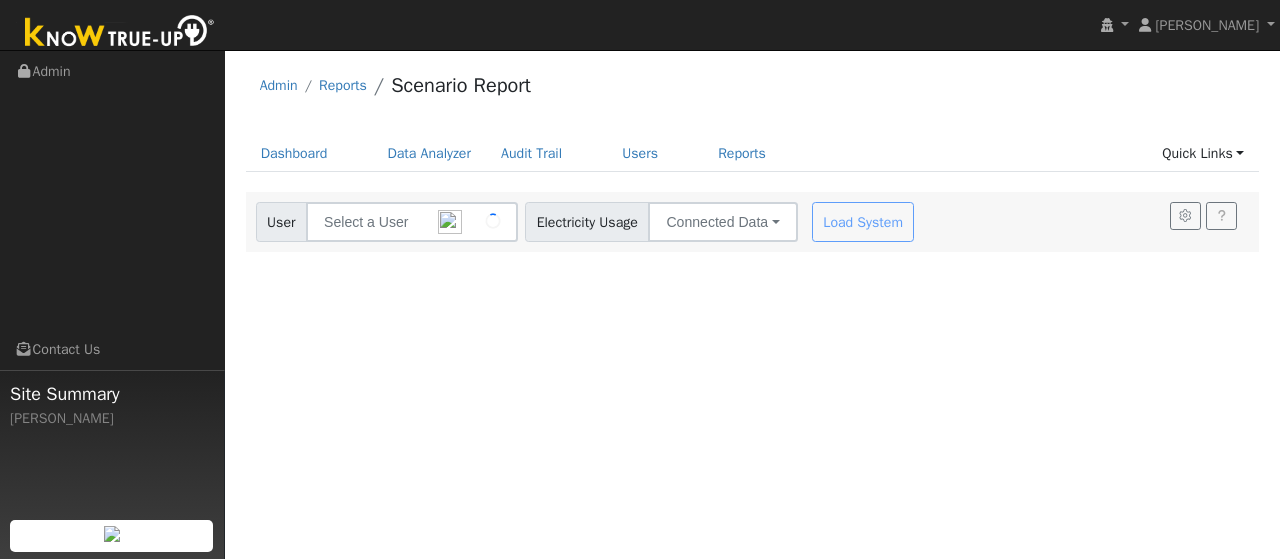 type on "[PERSON_NAME]" 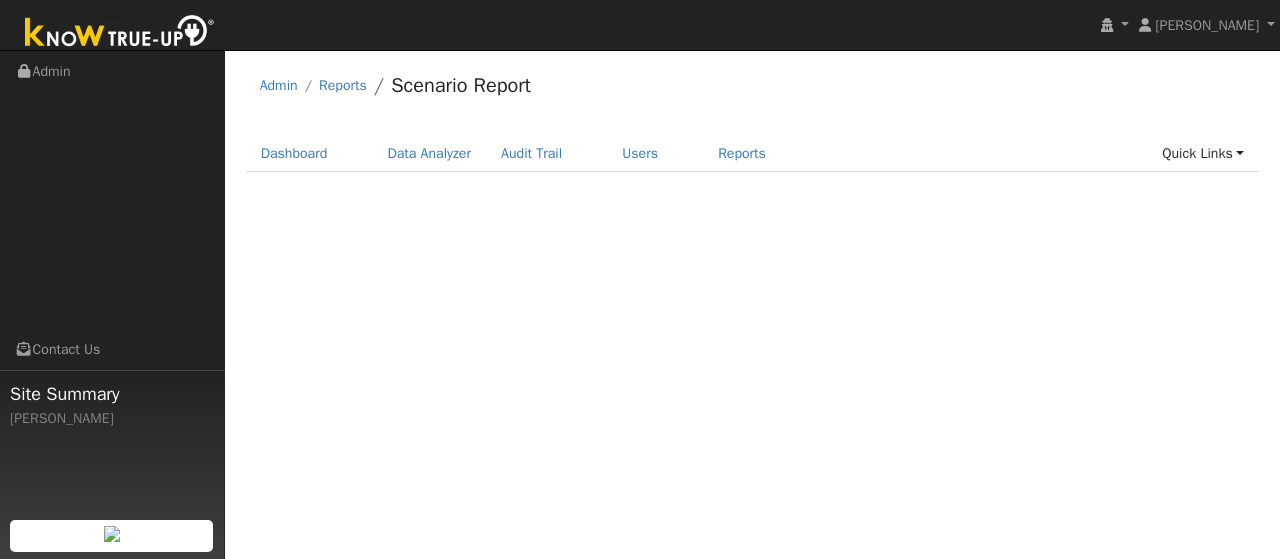 scroll, scrollTop: 0, scrollLeft: 0, axis: both 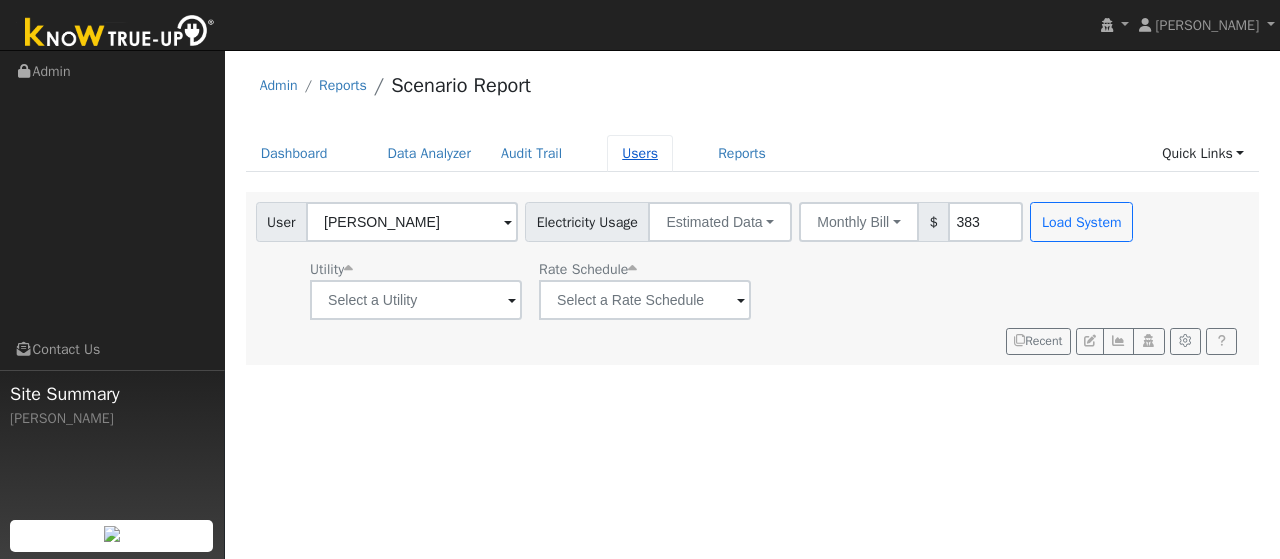click on "Users" at bounding box center (640, 153) 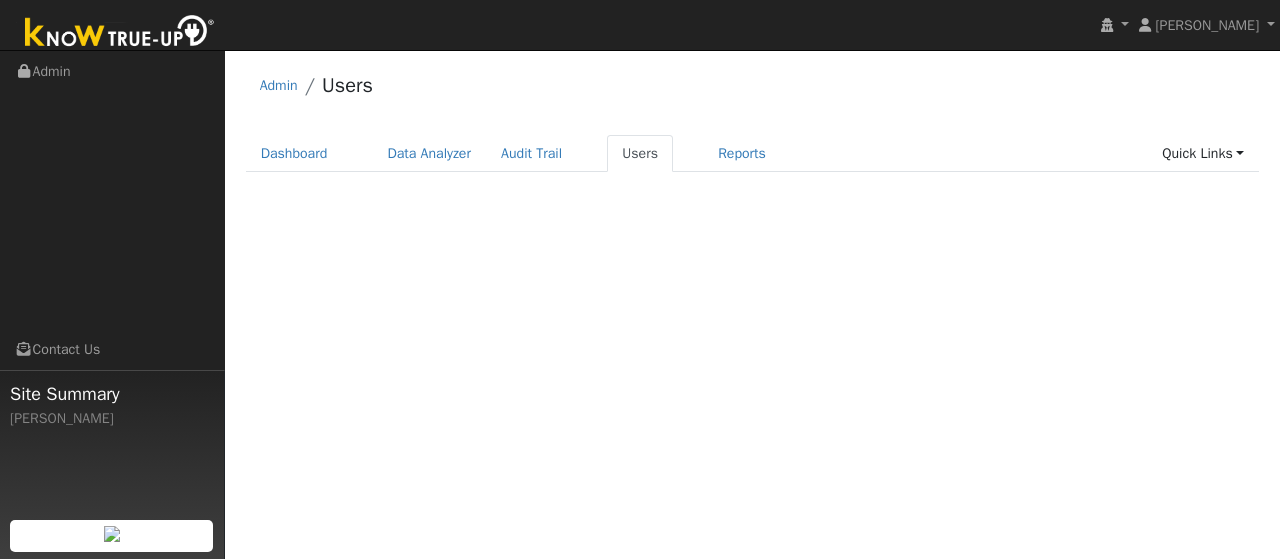 scroll, scrollTop: 0, scrollLeft: 0, axis: both 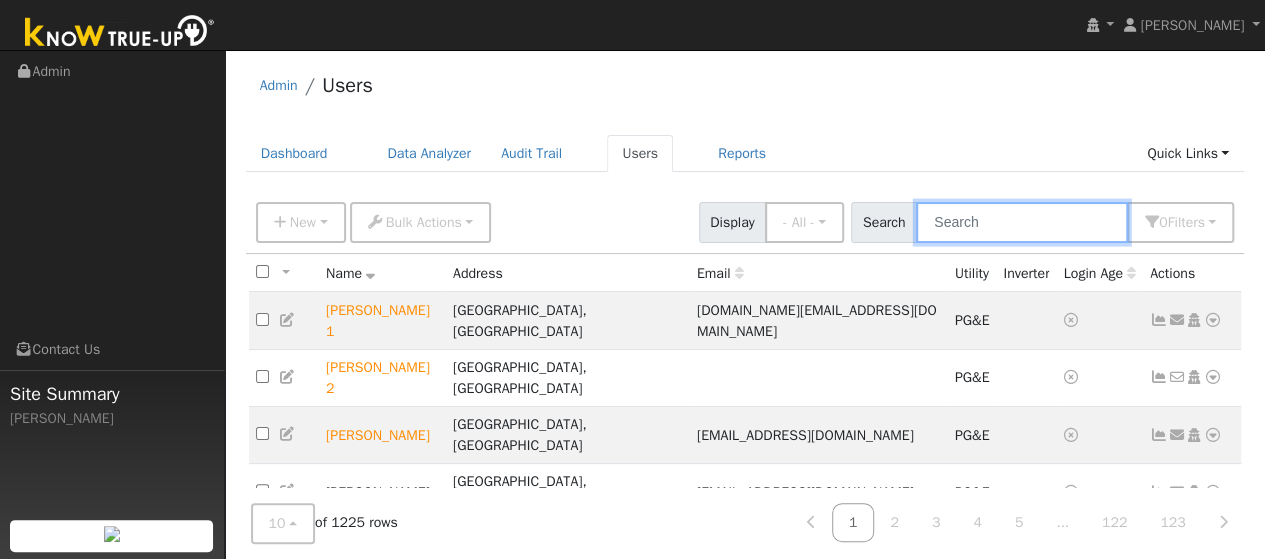 click at bounding box center (1022, 222) 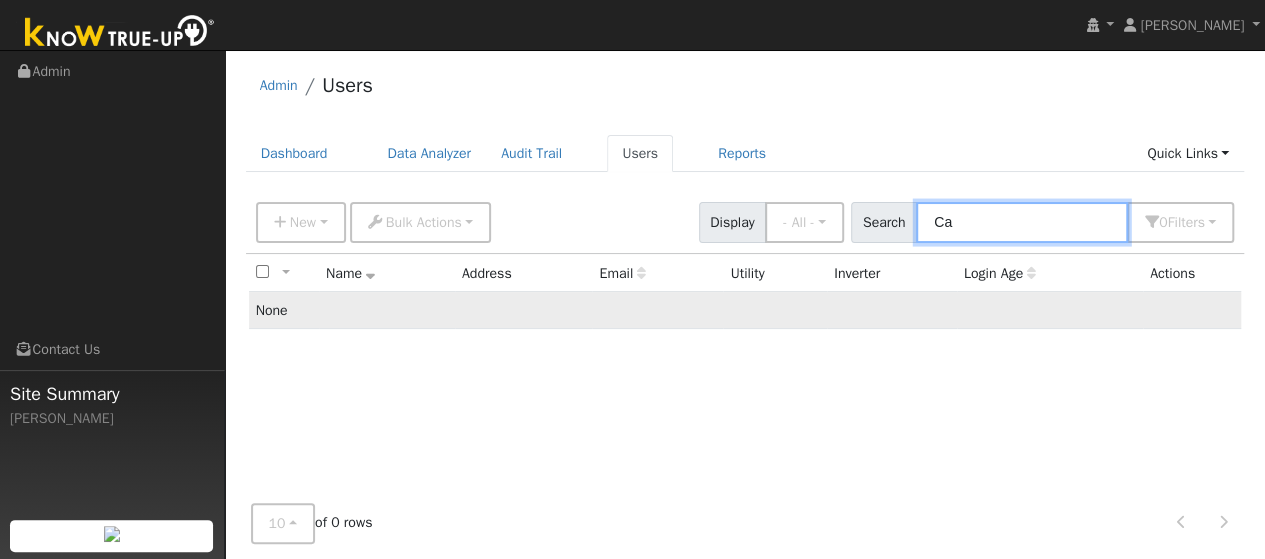 type on "C" 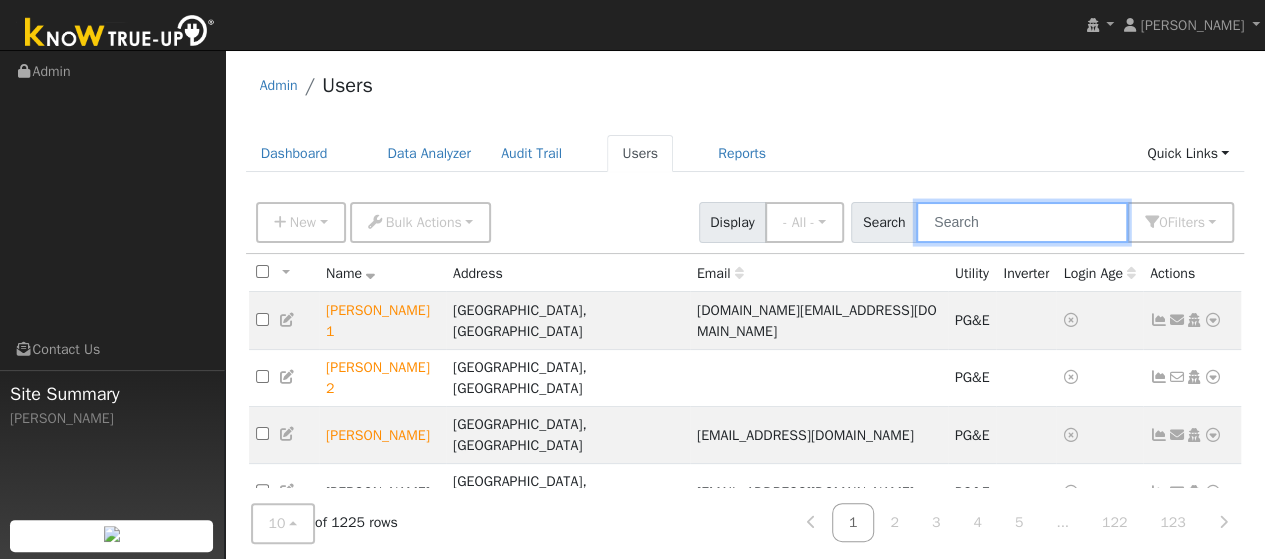 click at bounding box center (1022, 222) 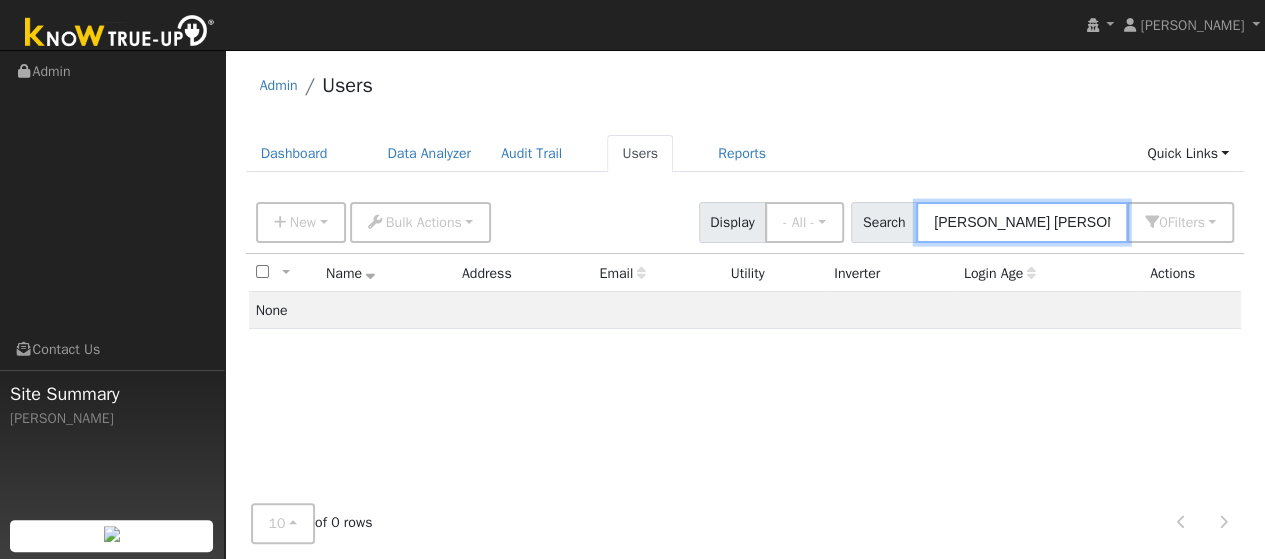 click on "[PERSON_NAME] [PERSON_NAME]" at bounding box center (1022, 222) 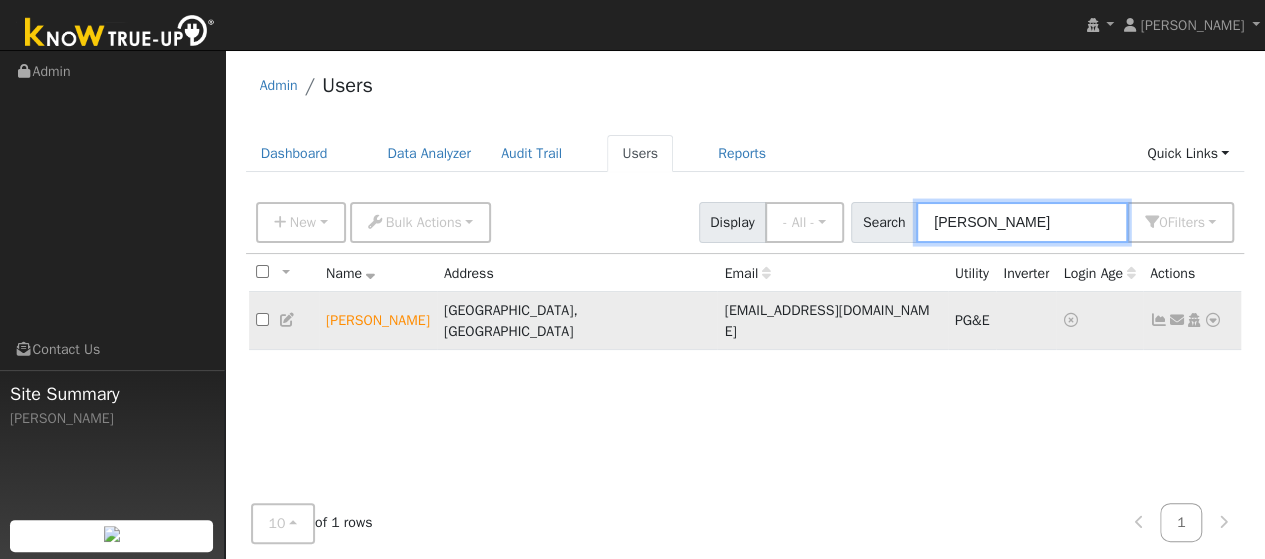 type on "[PERSON_NAME]" 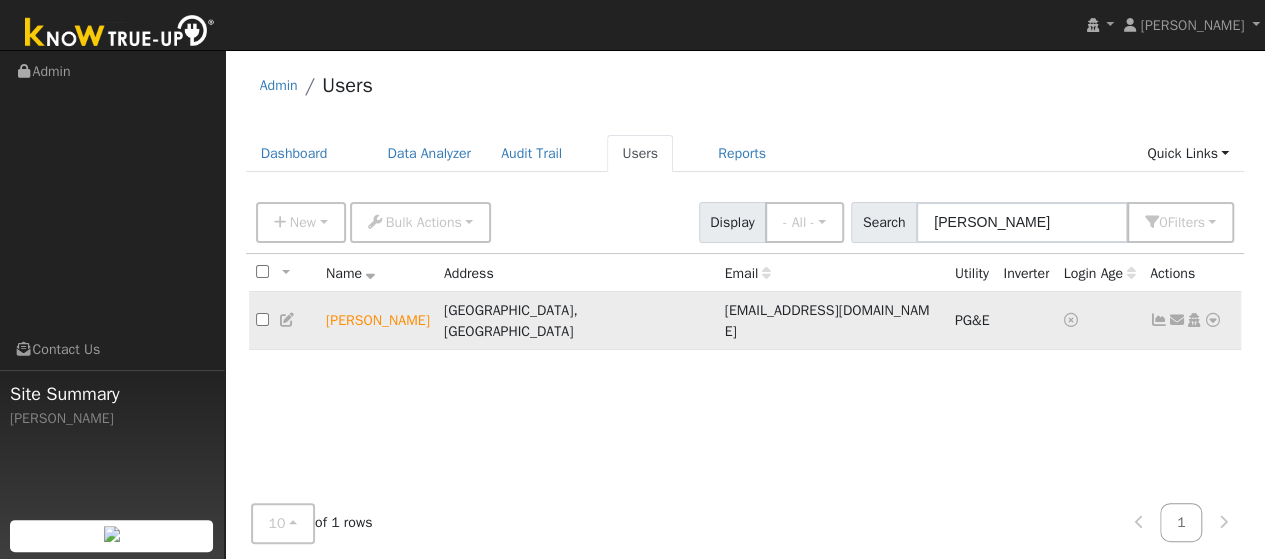 click at bounding box center (1213, 320) 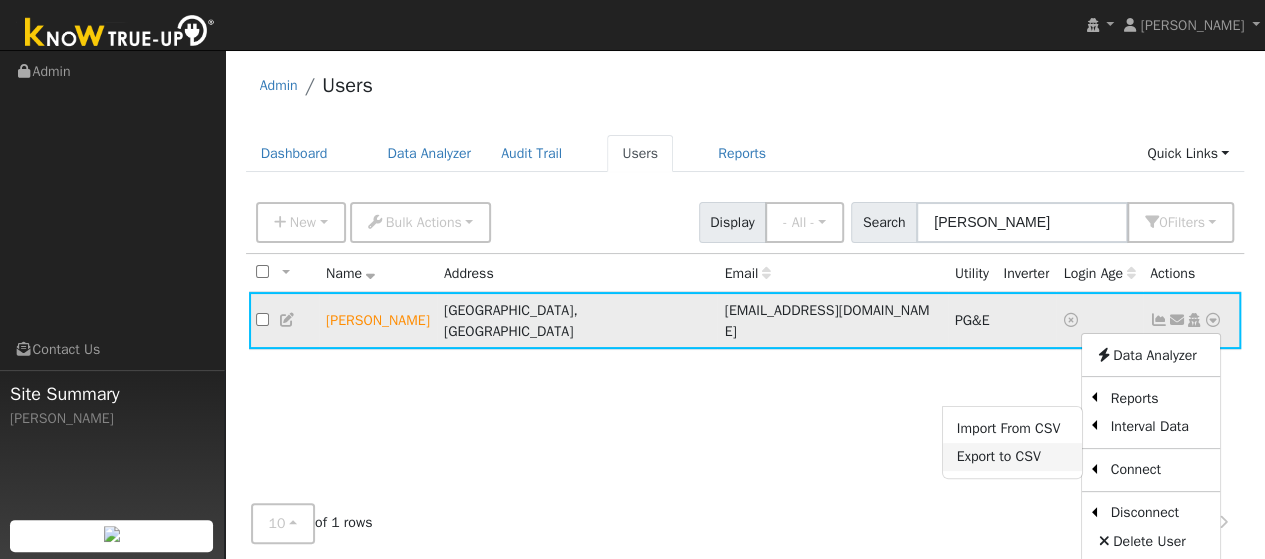 click on "Export to CSV" at bounding box center (1012, 457) 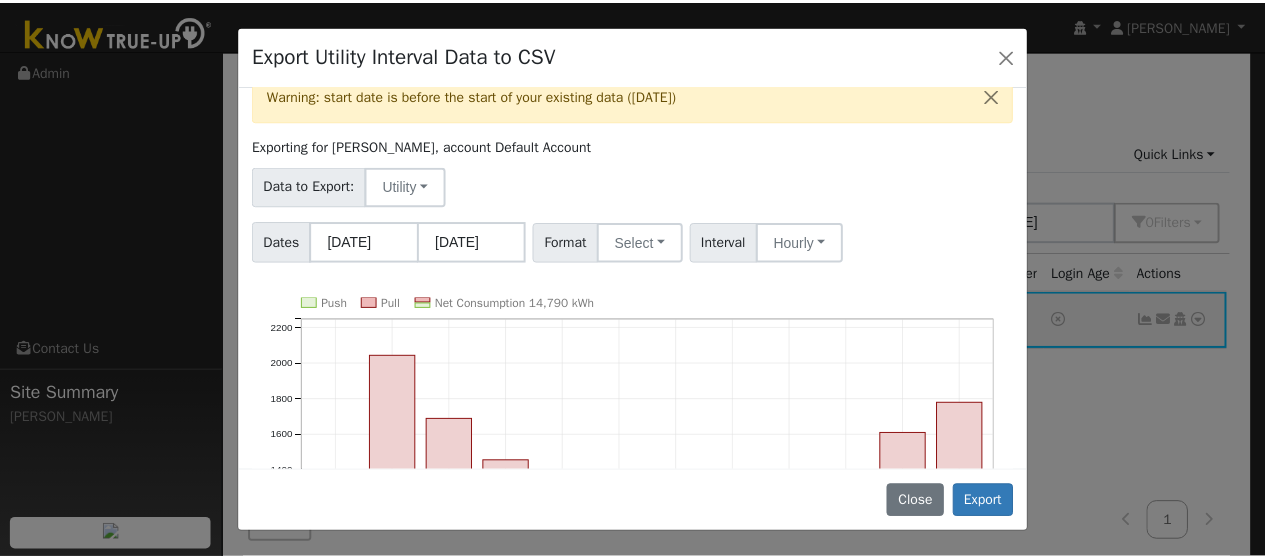 scroll, scrollTop: 0, scrollLeft: 0, axis: both 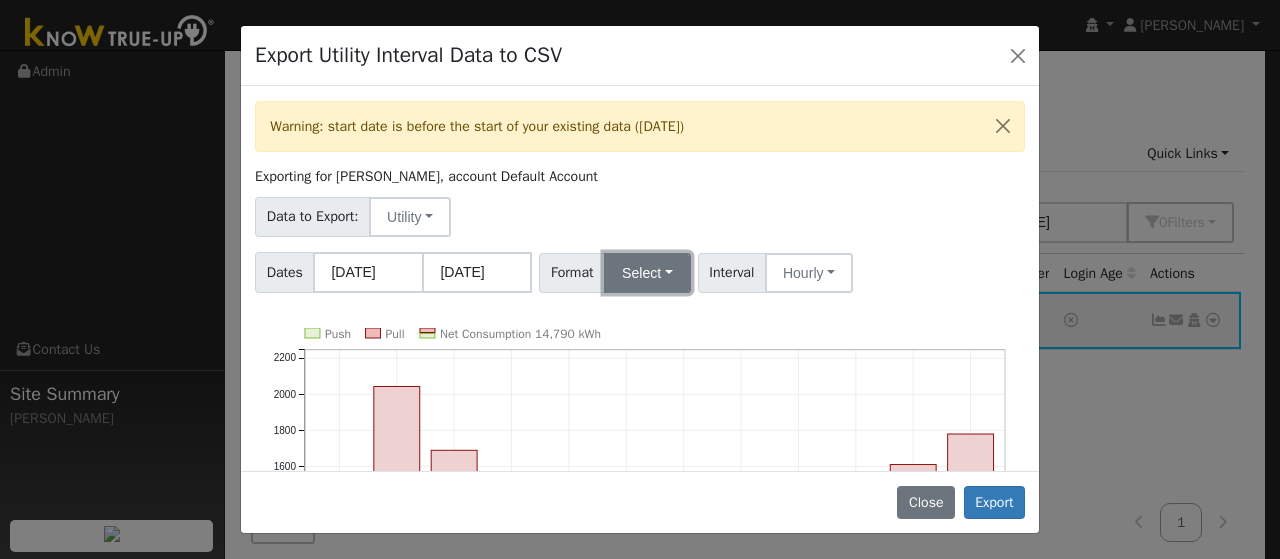 click on "Select" at bounding box center [647, 273] 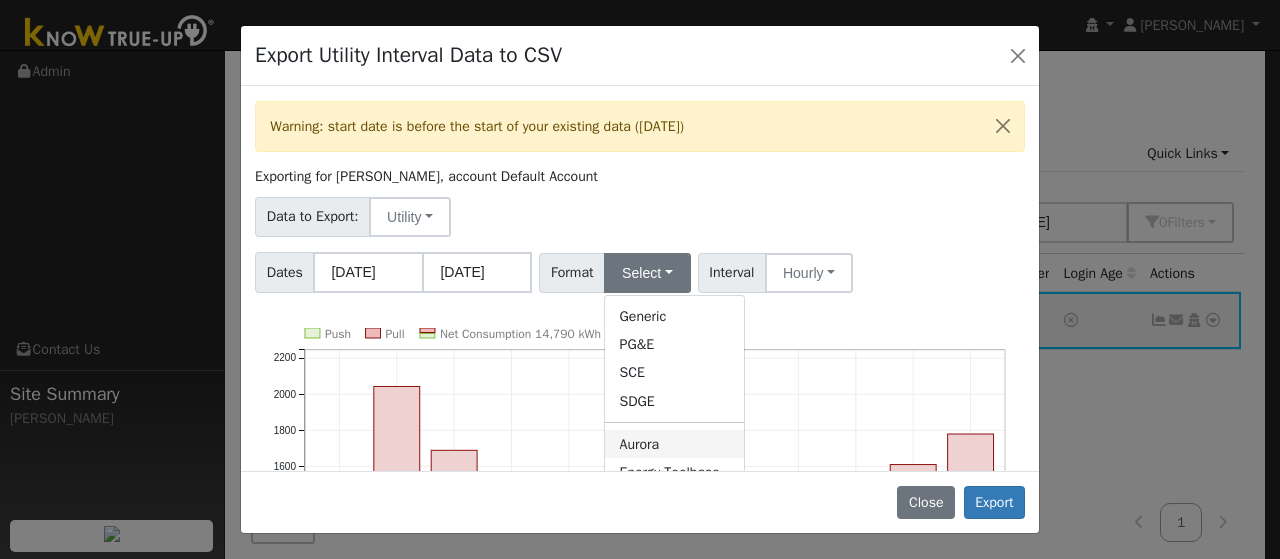 click on "Aurora" at bounding box center (674, 444) 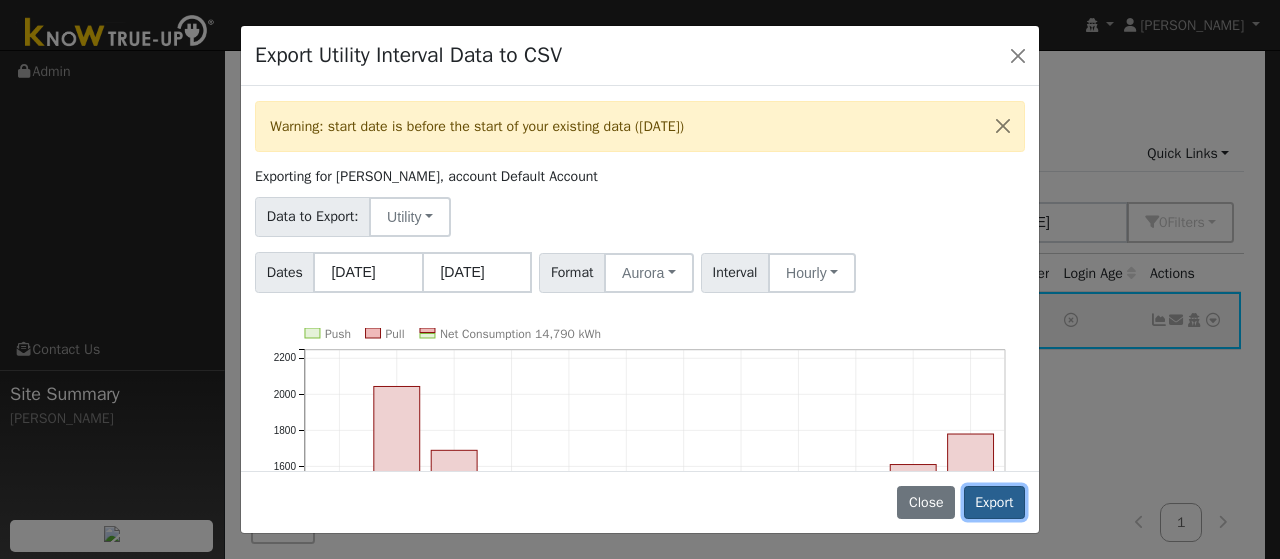 click on "Export" at bounding box center (994, 503) 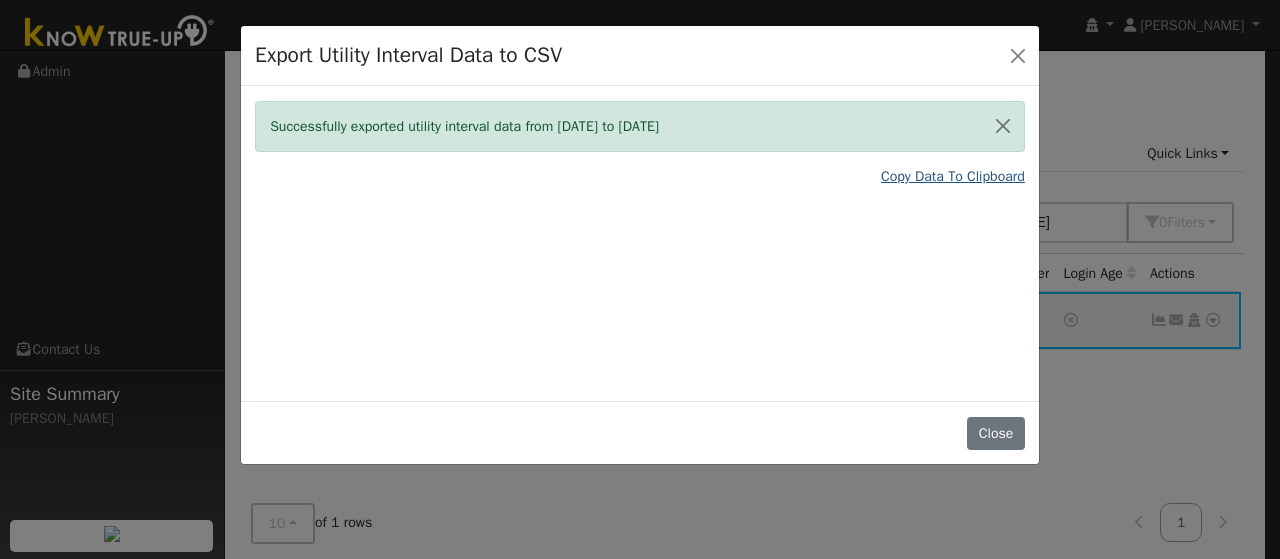 click on "Copy Data To Clipboard" at bounding box center (953, 176) 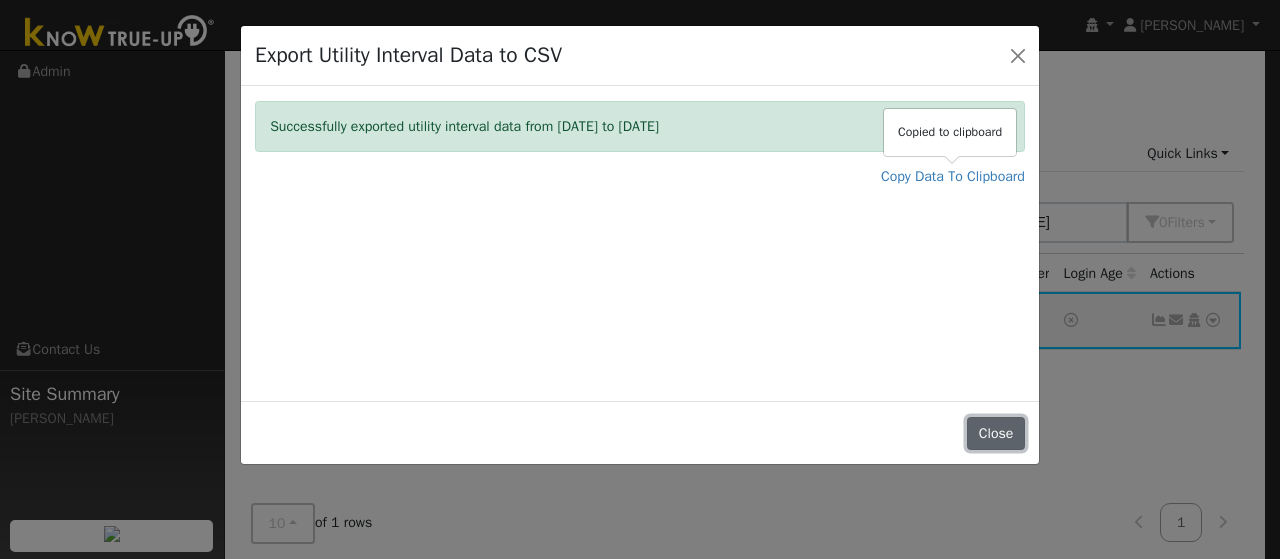 click on "Close" at bounding box center (996, 434) 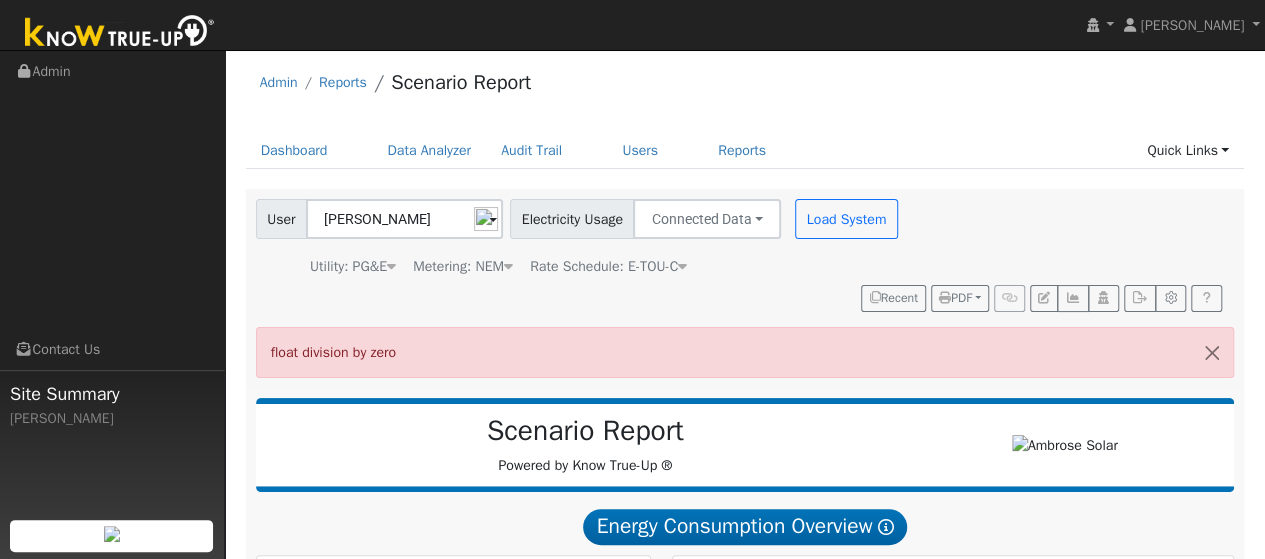 scroll, scrollTop: 0, scrollLeft: 0, axis: both 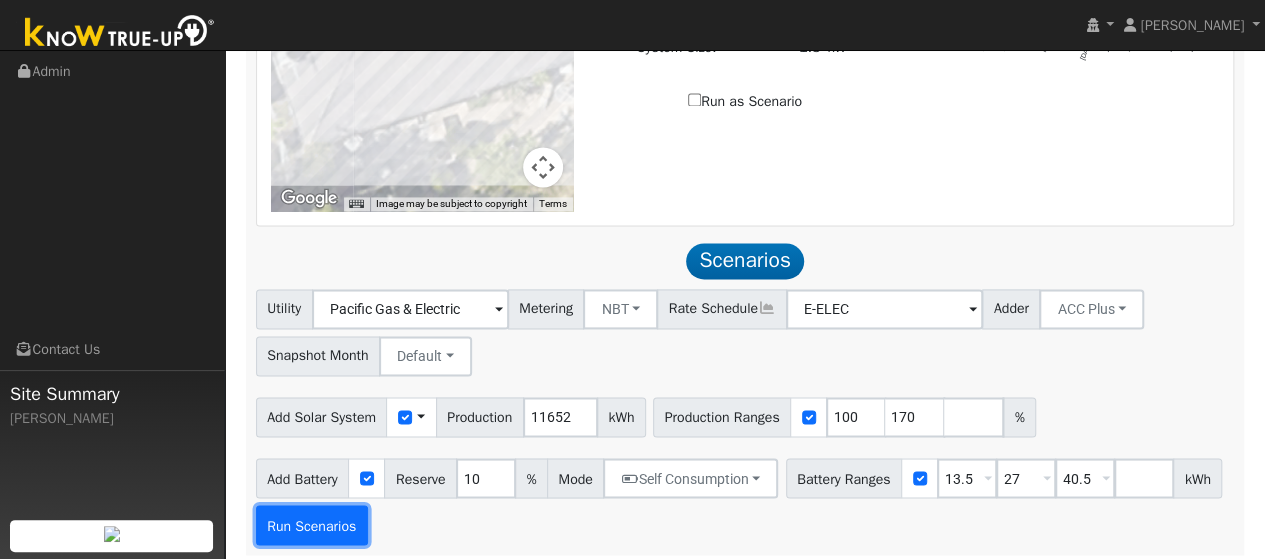 click on "Run Scenarios" at bounding box center [312, 525] 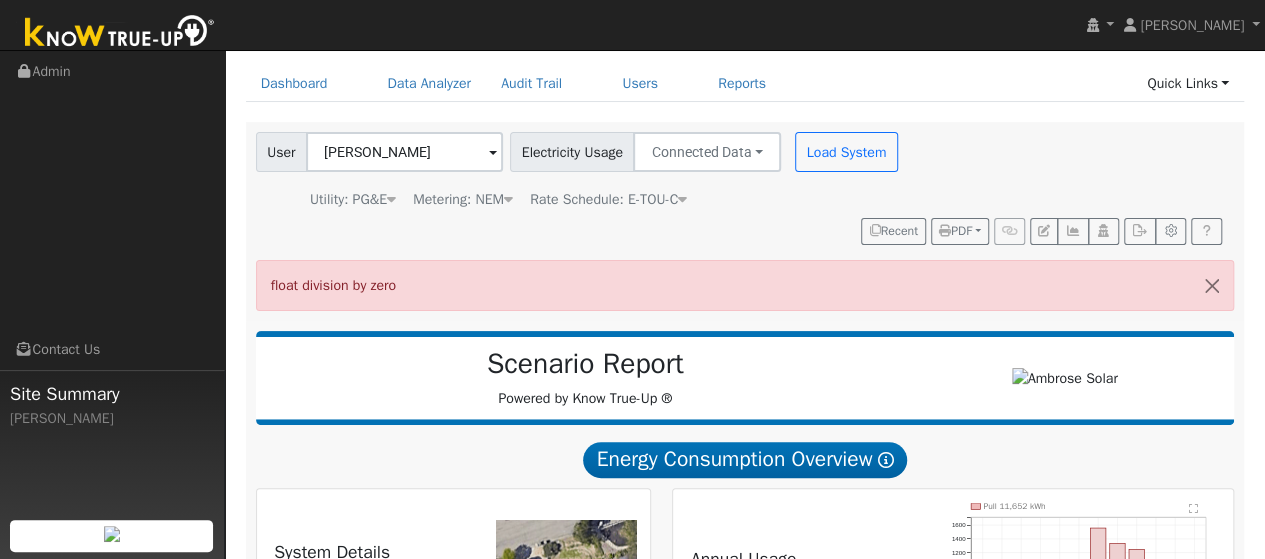scroll, scrollTop: 0, scrollLeft: 0, axis: both 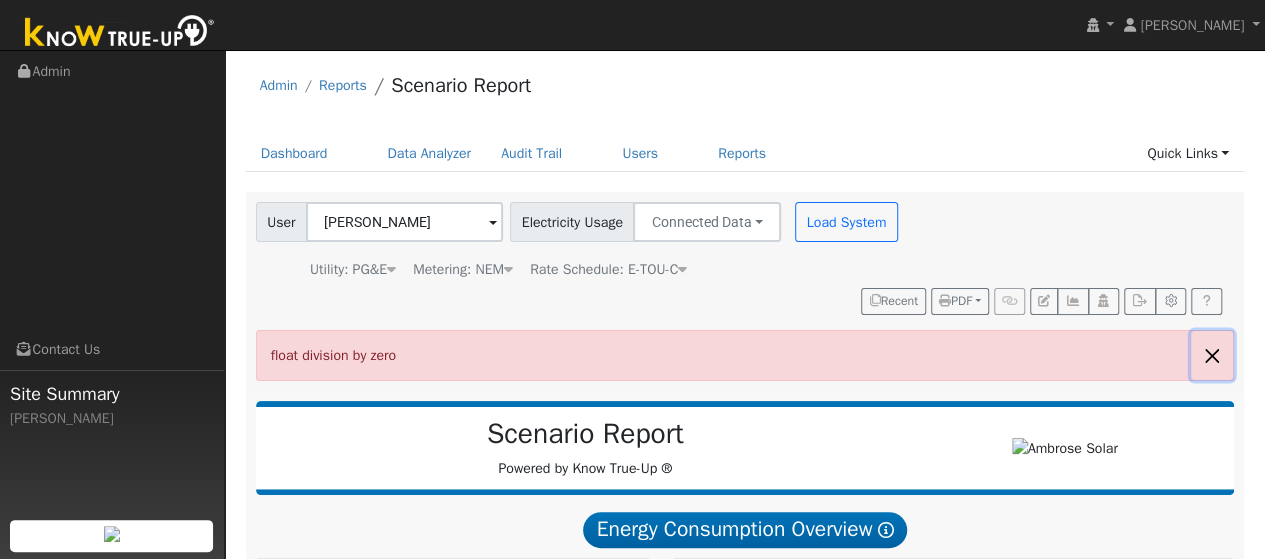 click at bounding box center (1212, 355) 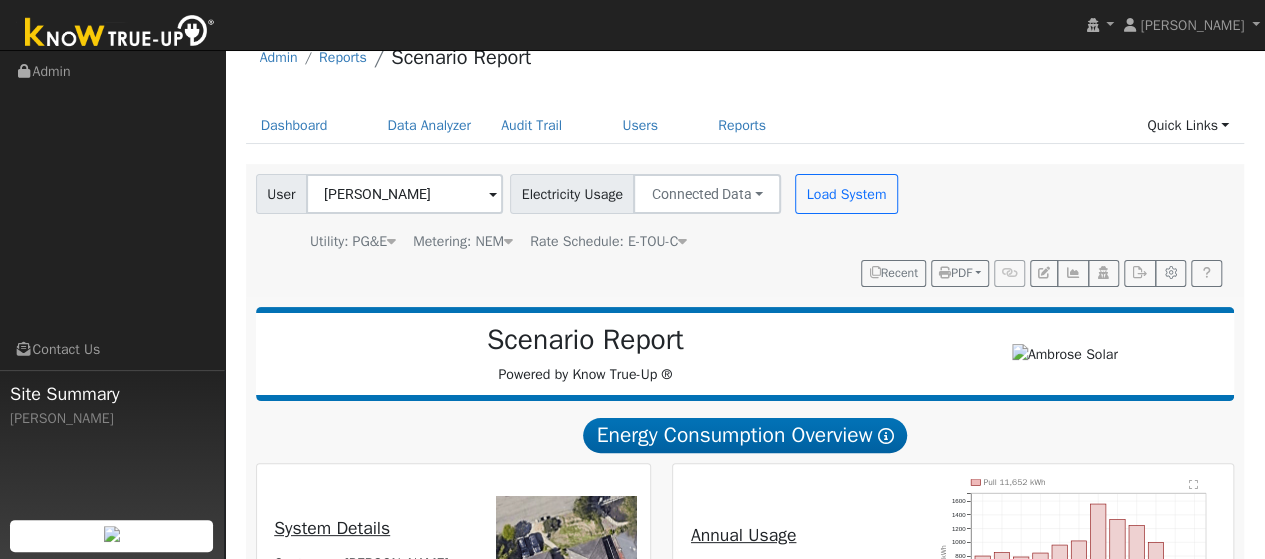 scroll, scrollTop: 0, scrollLeft: 0, axis: both 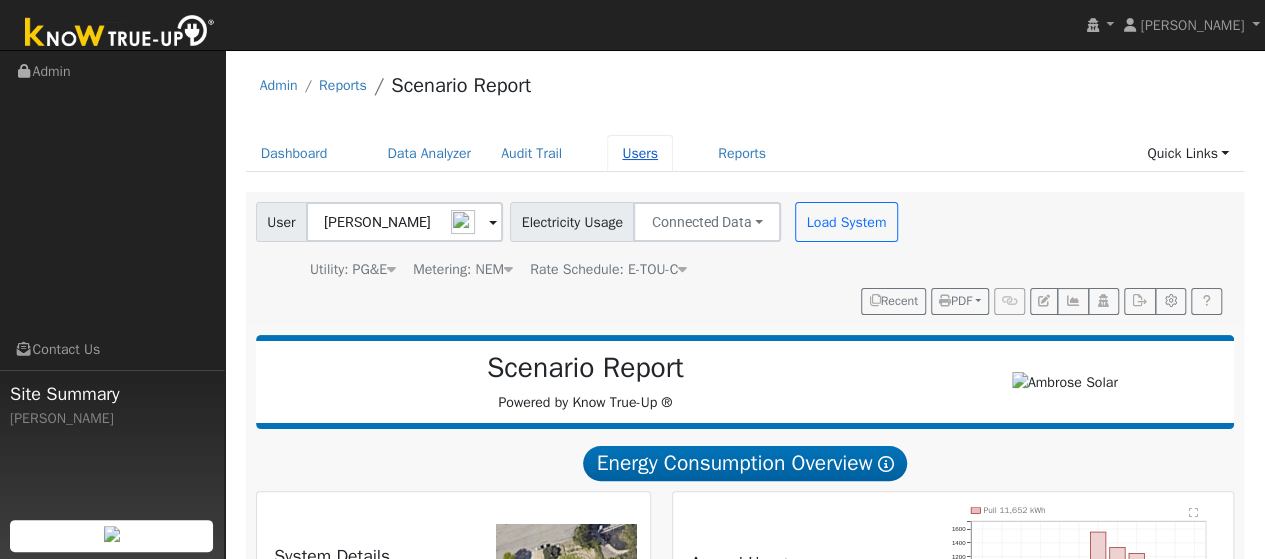 click on "Users" at bounding box center (640, 153) 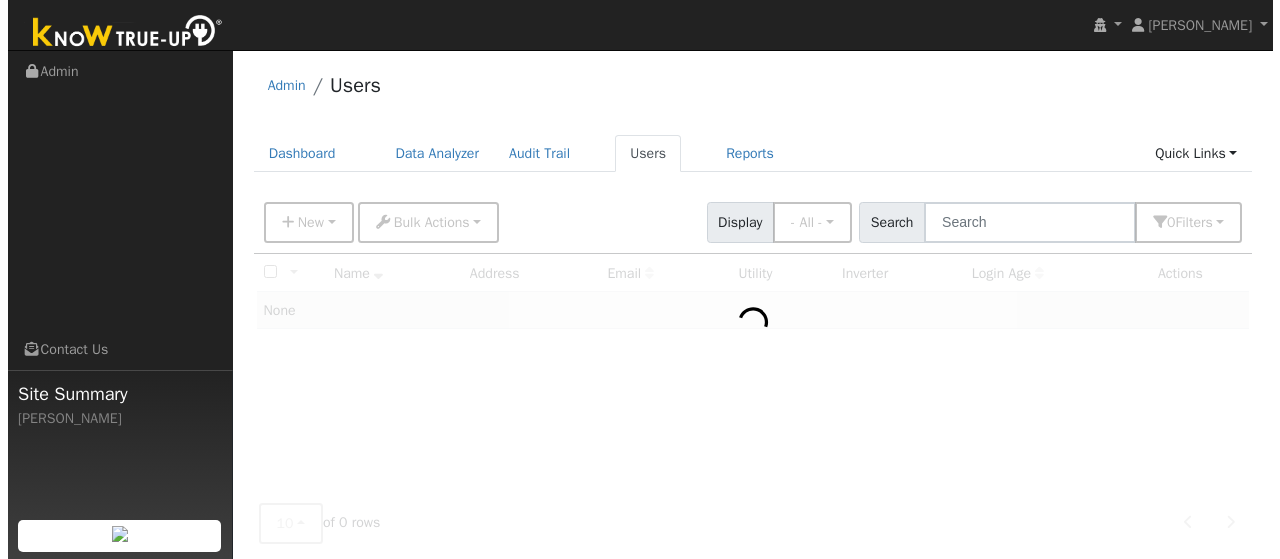 scroll, scrollTop: 0, scrollLeft: 0, axis: both 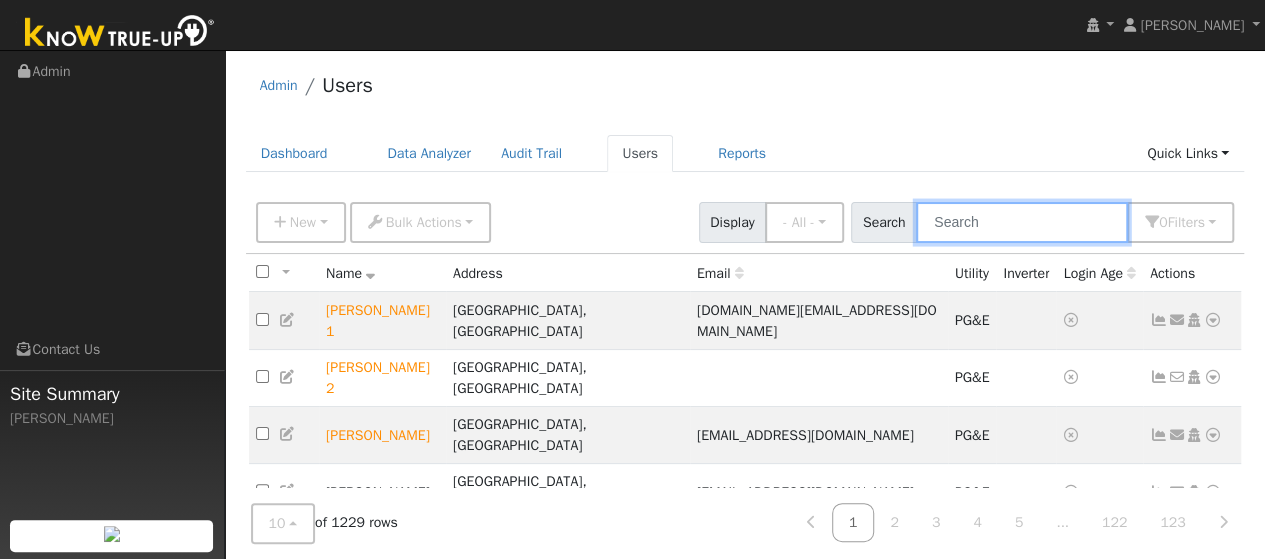 paste on "[PERSON_NAME] [PERSON_NAME]" 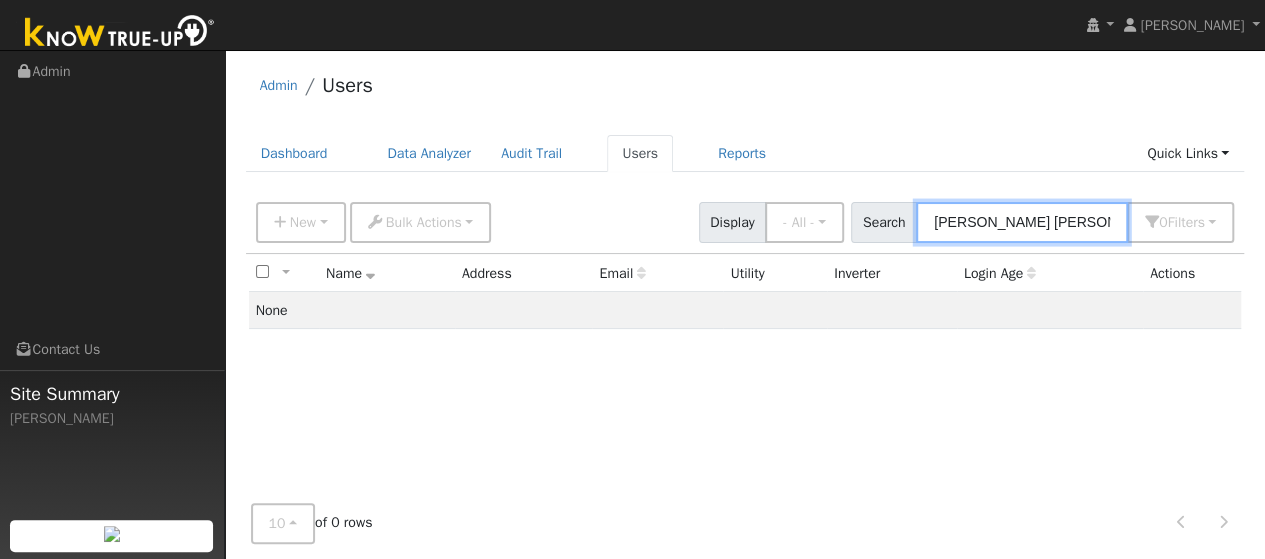 click on "[PERSON_NAME] [PERSON_NAME]" at bounding box center (1022, 222) 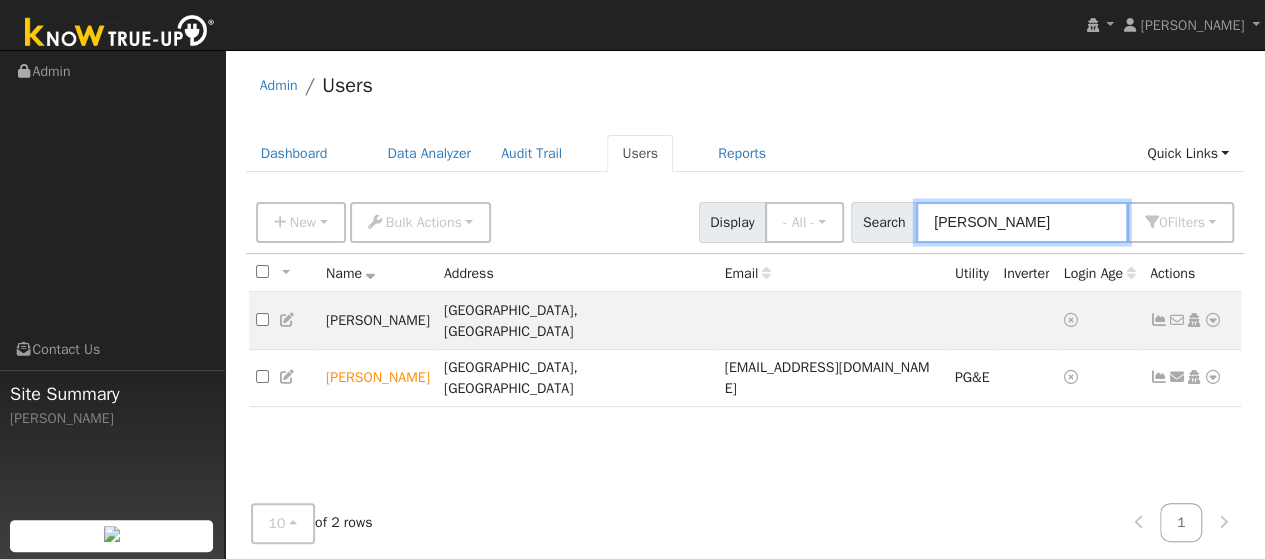 type on "[PERSON_NAME]" 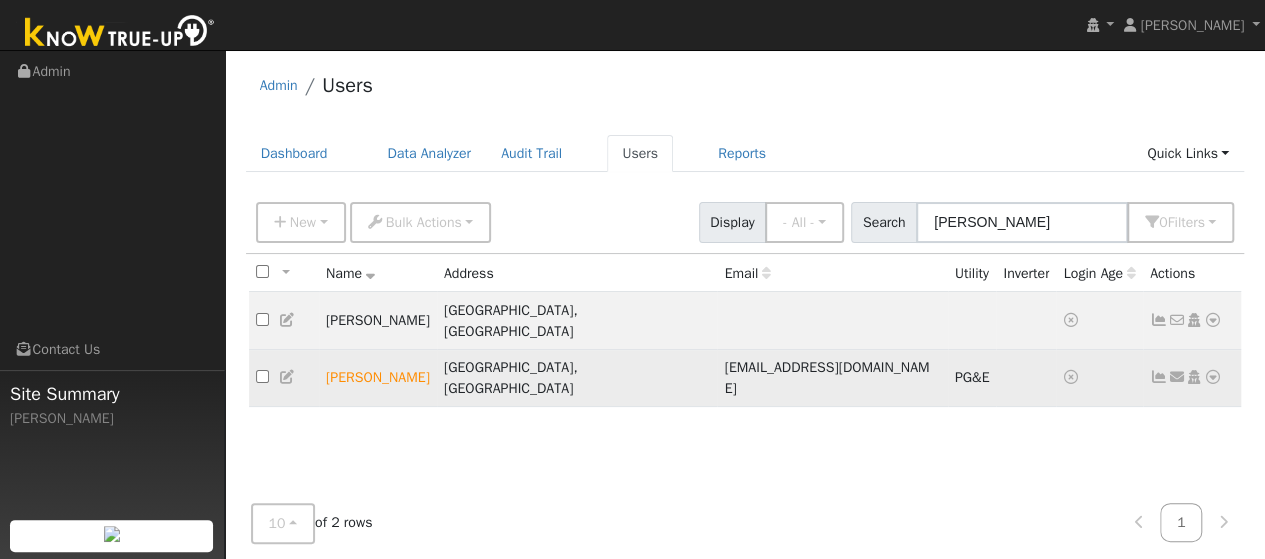 click at bounding box center (1159, 377) 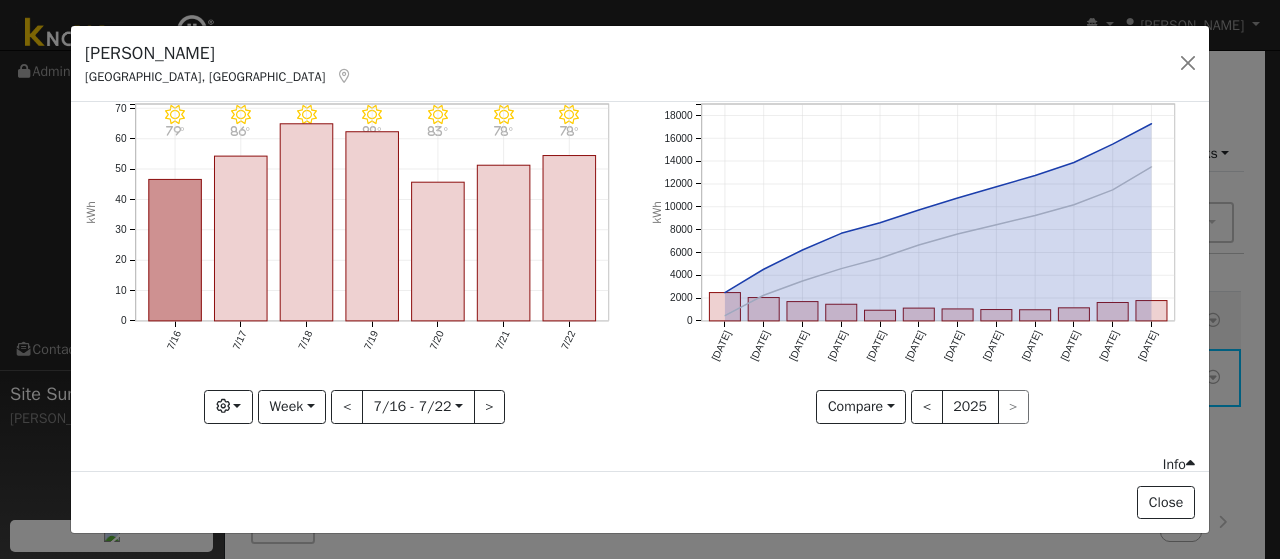 scroll, scrollTop: 100, scrollLeft: 0, axis: vertical 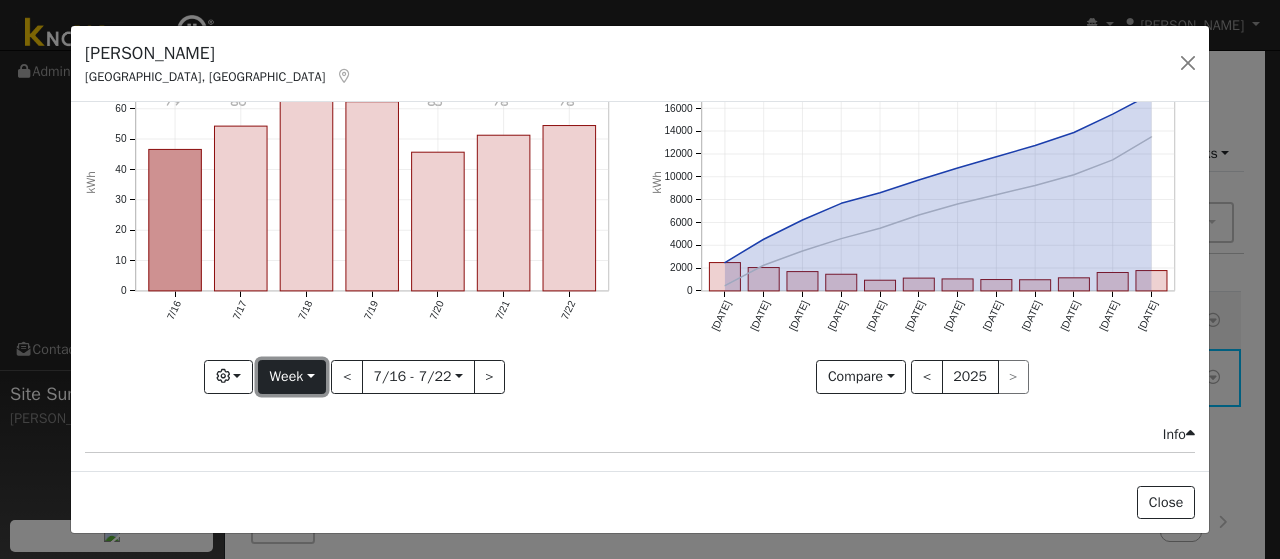 click on "Week" at bounding box center [292, 377] 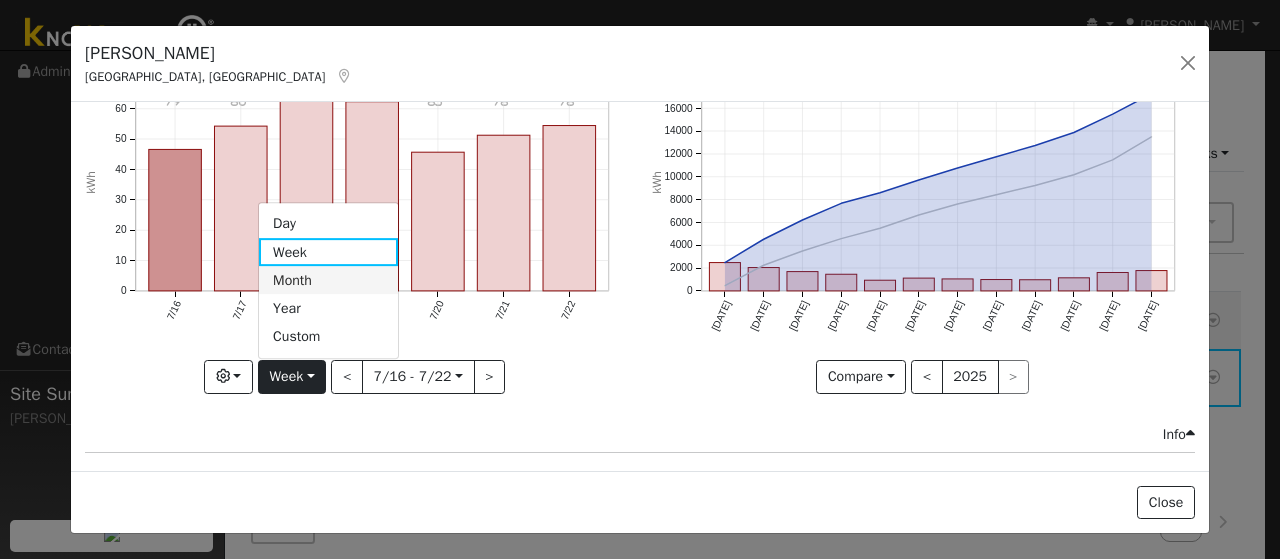 click on "Month" at bounding box center [328, 280] 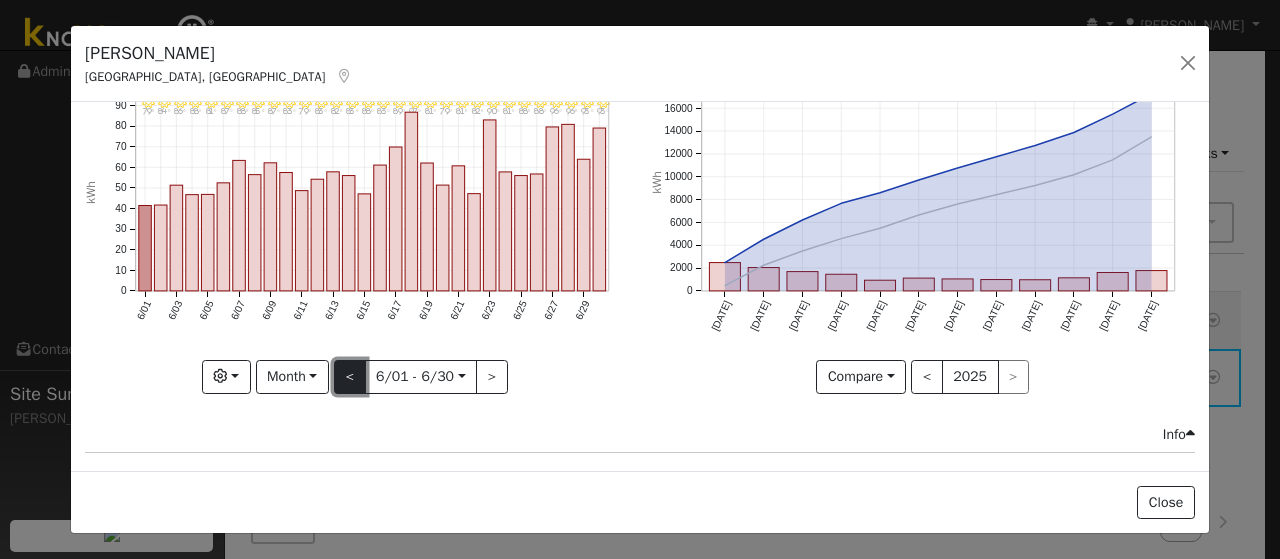 click on "<" at bounding box center (350, 377) 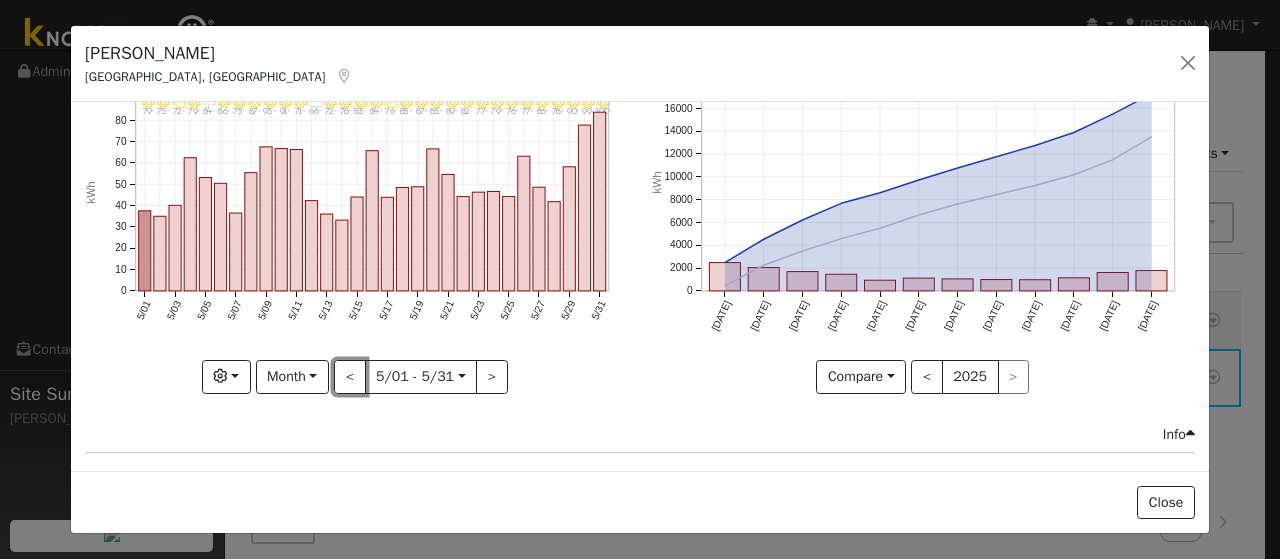 click on "<" at bounding box center [350, 377] 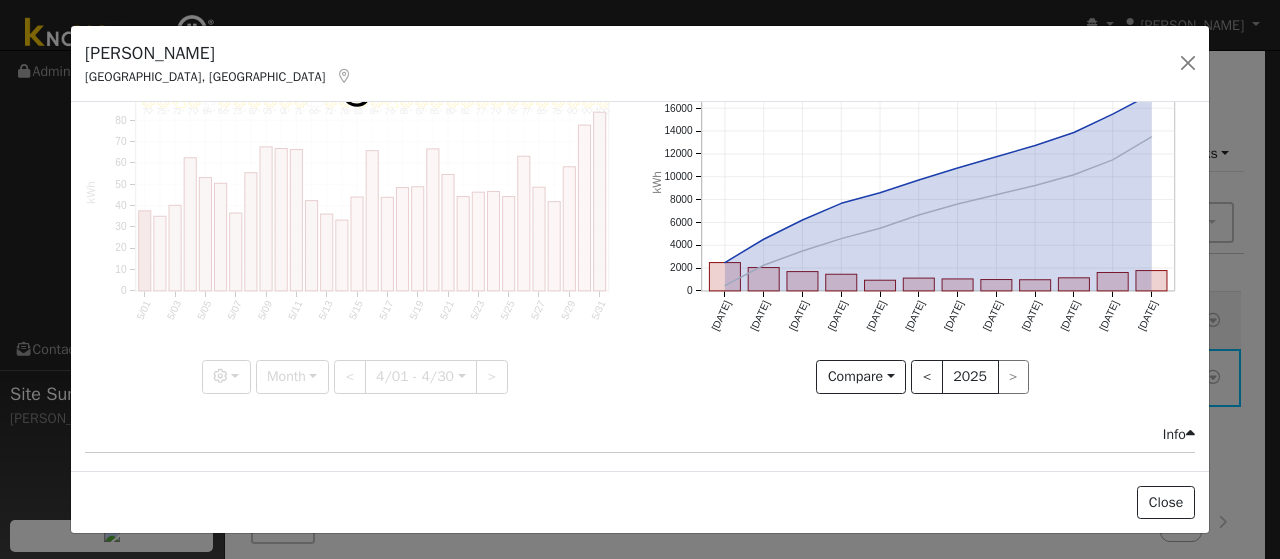 click at bounding box center (357, 204) 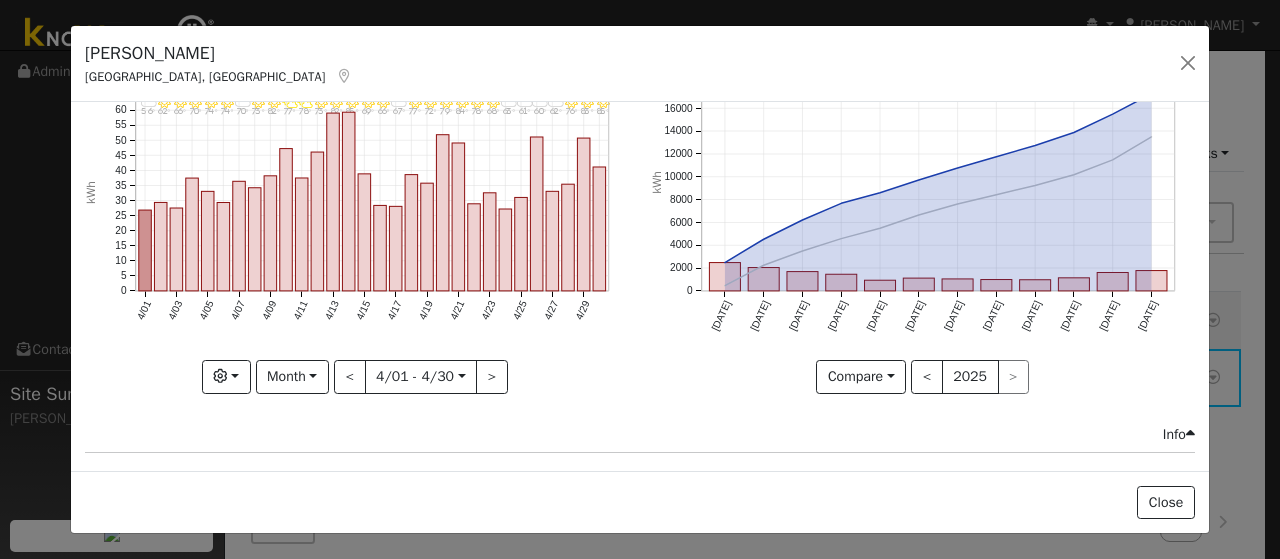 click at bounding box center [357, 204] 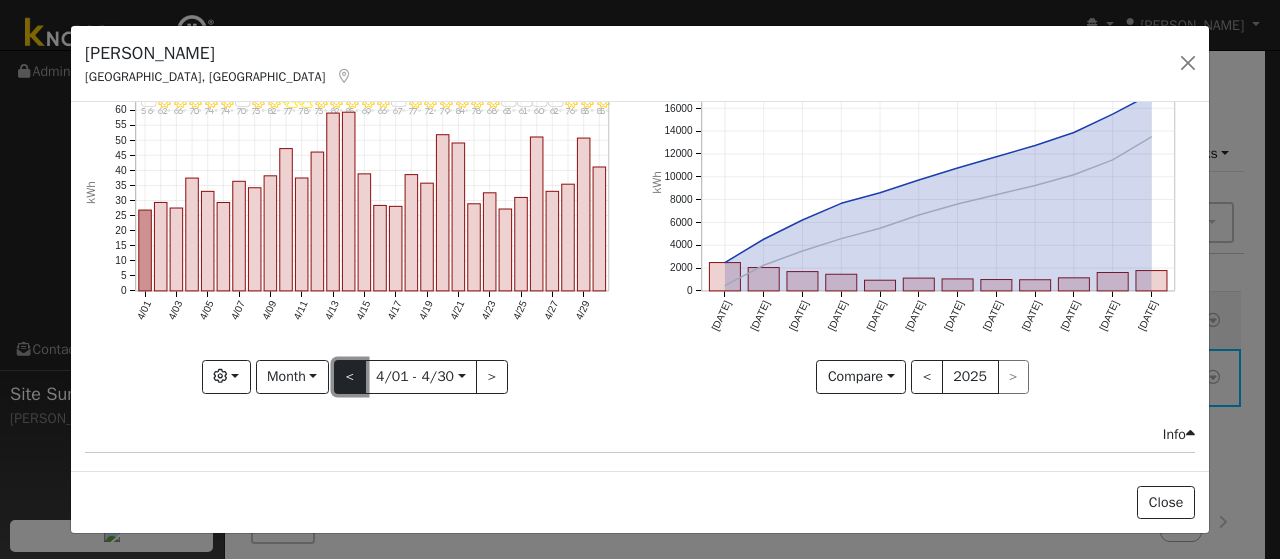 click on "<" at bounding box center (350, 377) 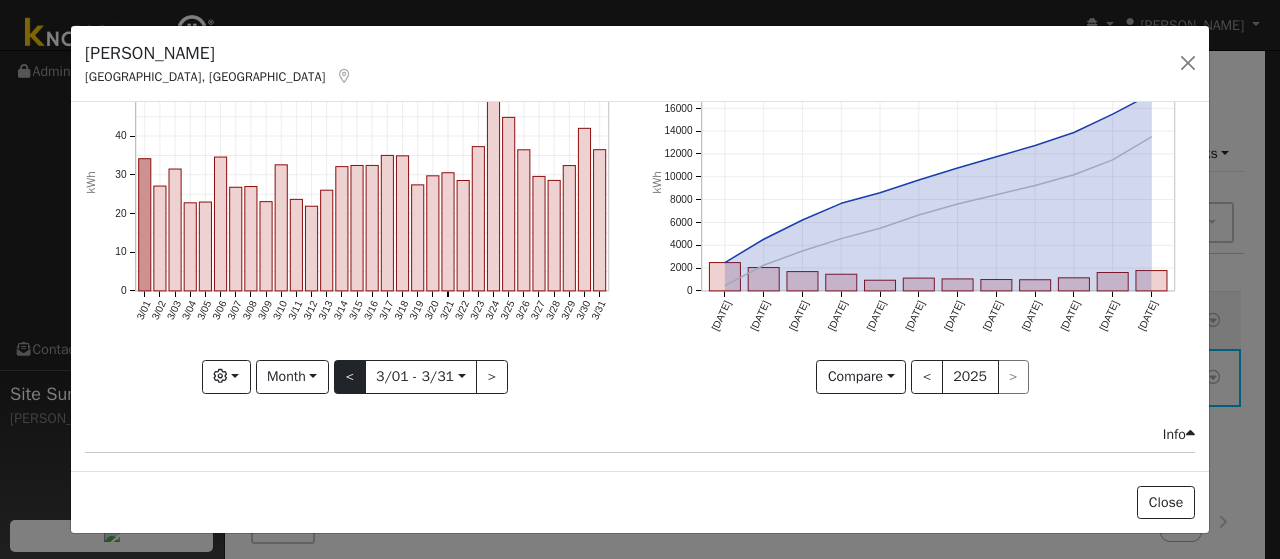 click at bounding box center (357, 204) 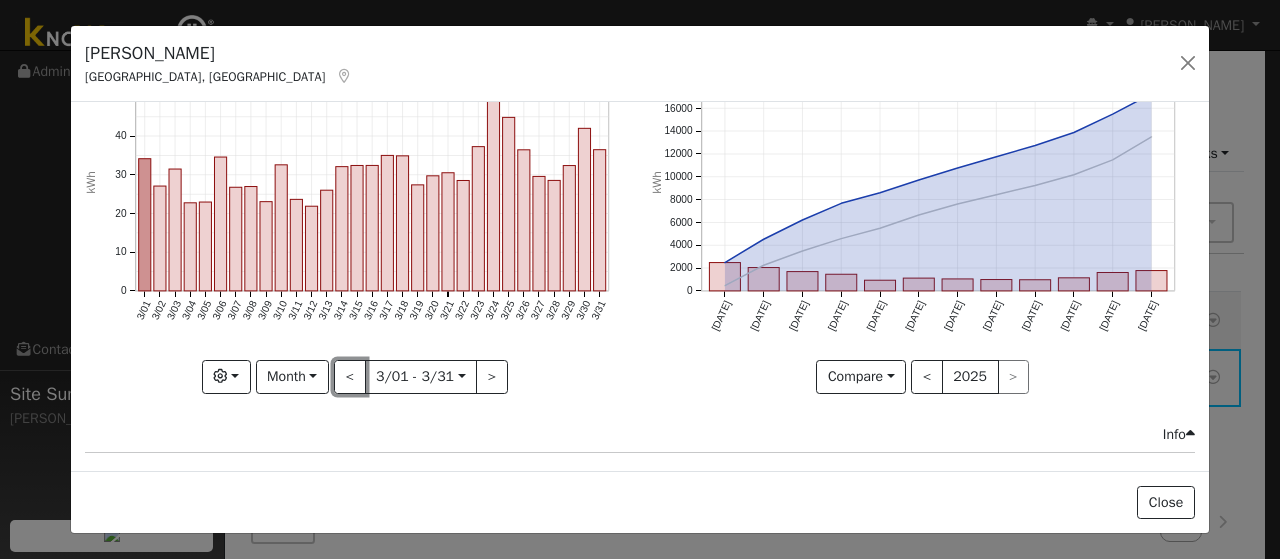 click on "<" at bounding box center [350, 377] 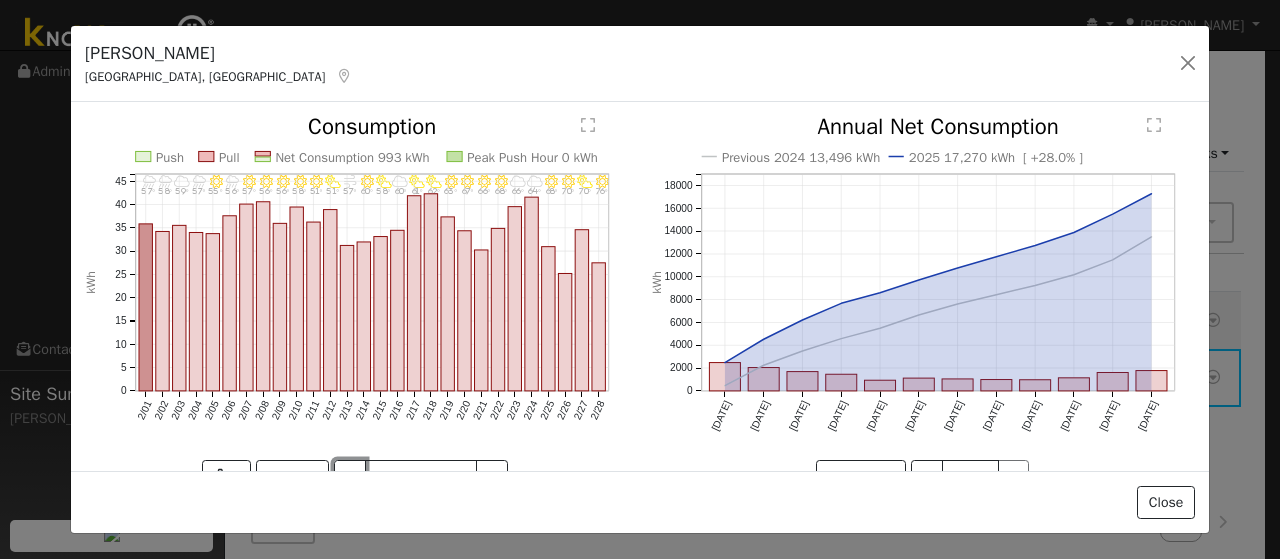 scroll, scrollTop: 100, scrollLeft: 0, axis: vertical 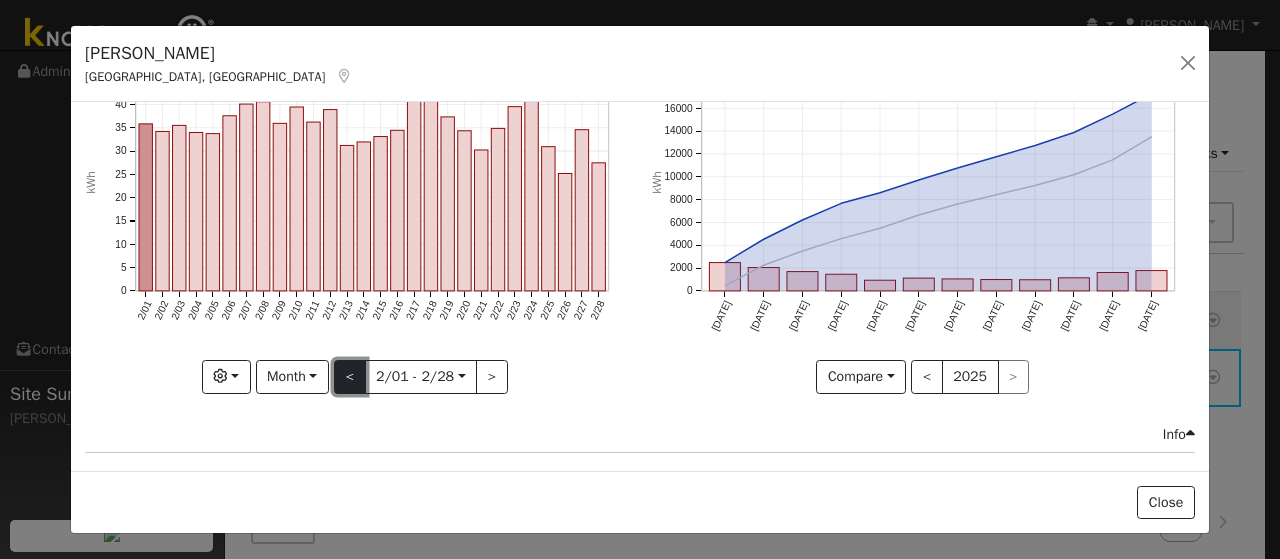 click on "<" at bounding box center (350, 377) 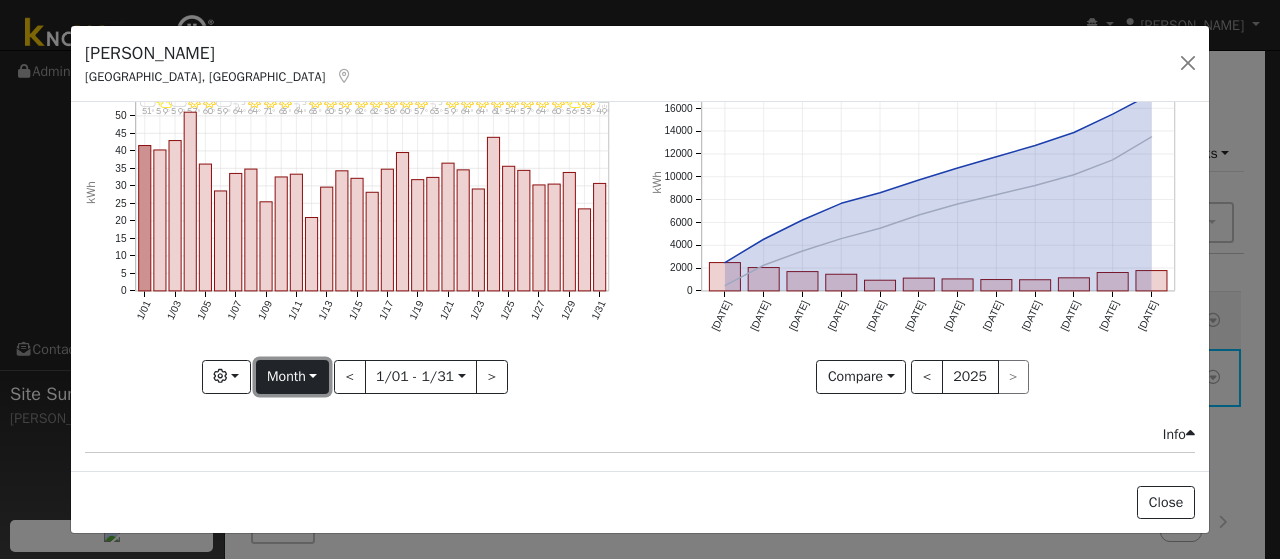 click on "Month" at bounding box center [292, 377] 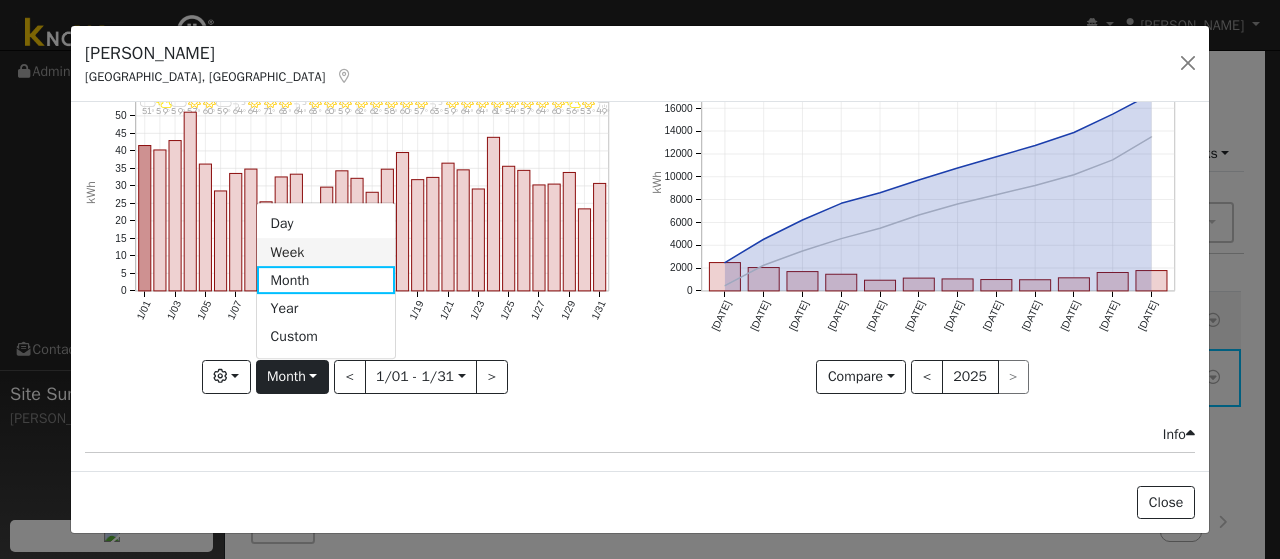 click on "Week" at bounding box center (326, 252) 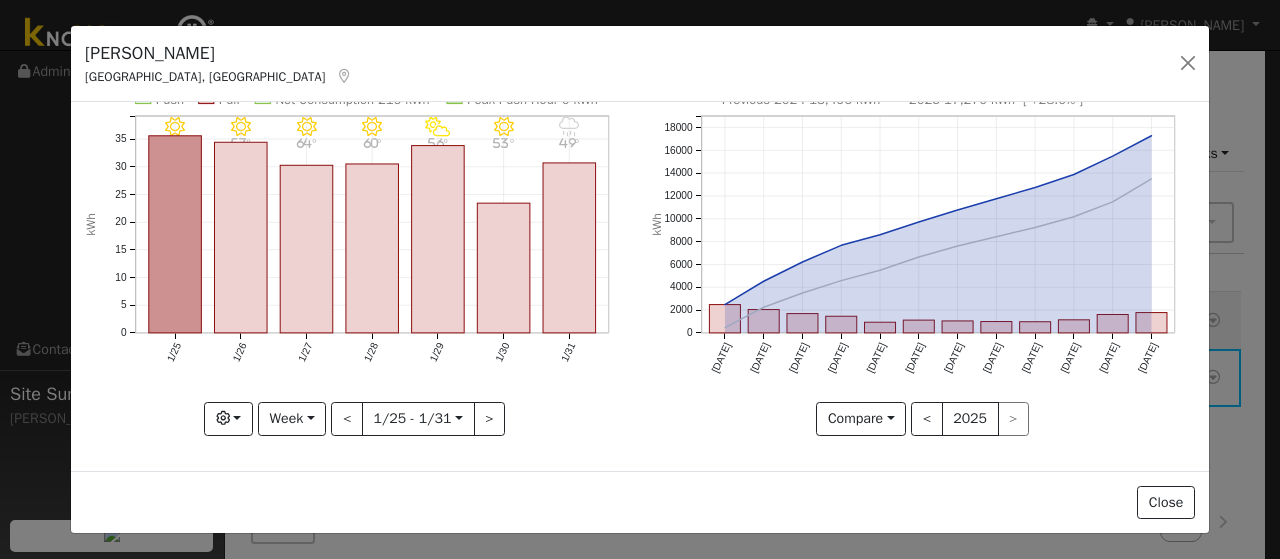 scroll, scrollTop: 100, scrollLeft: 0, axis: vertical 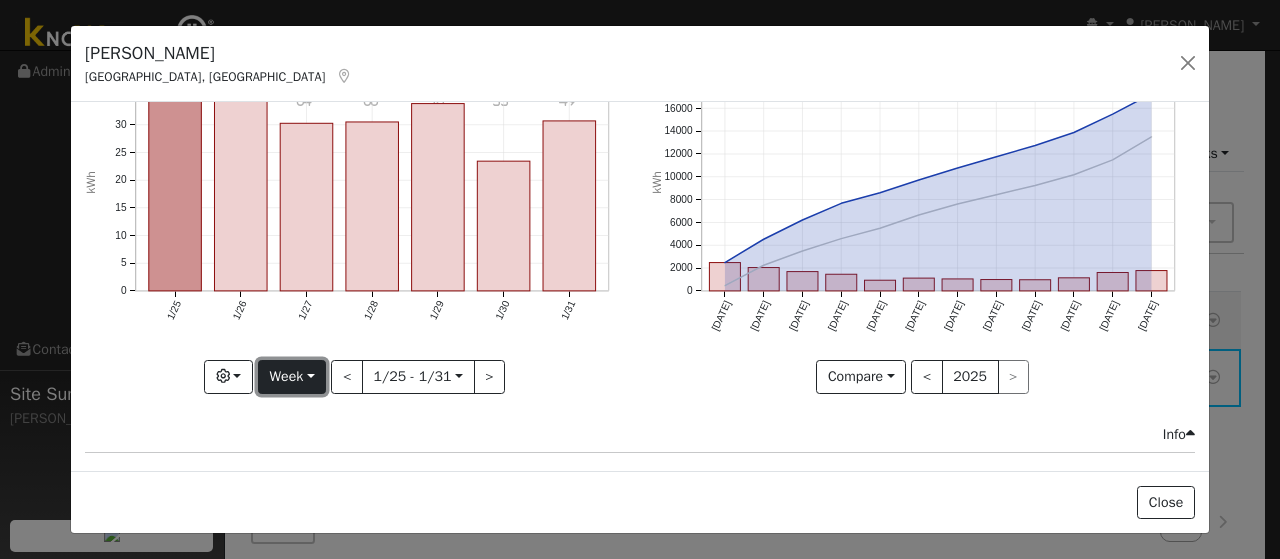click on "Week" at bounding box center (292, 377) 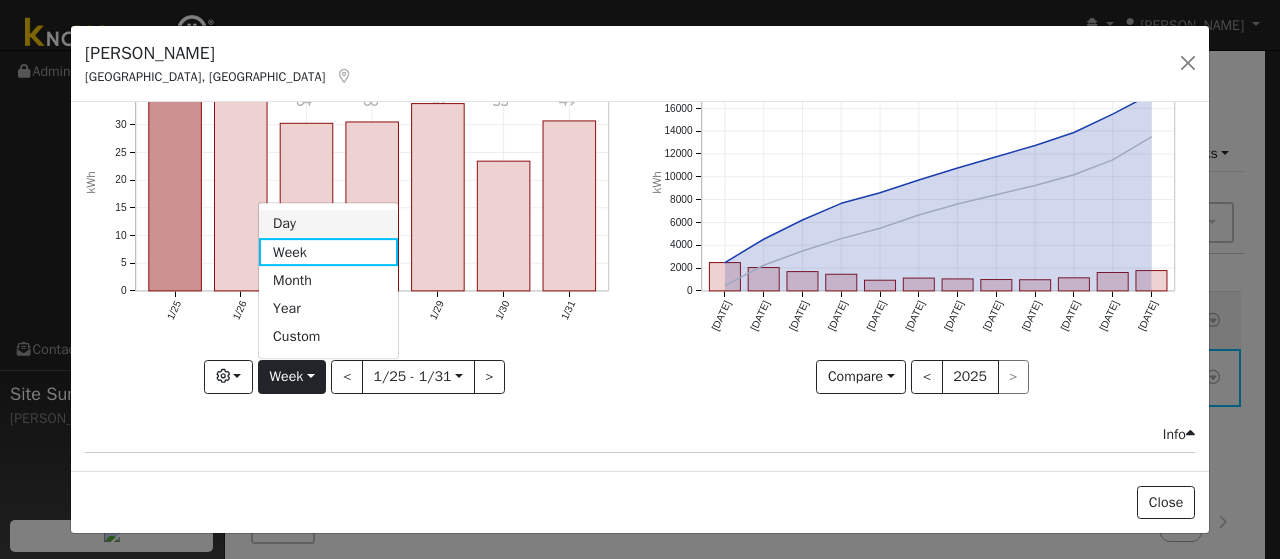 click on "Day" at bounding box center (328, 224) 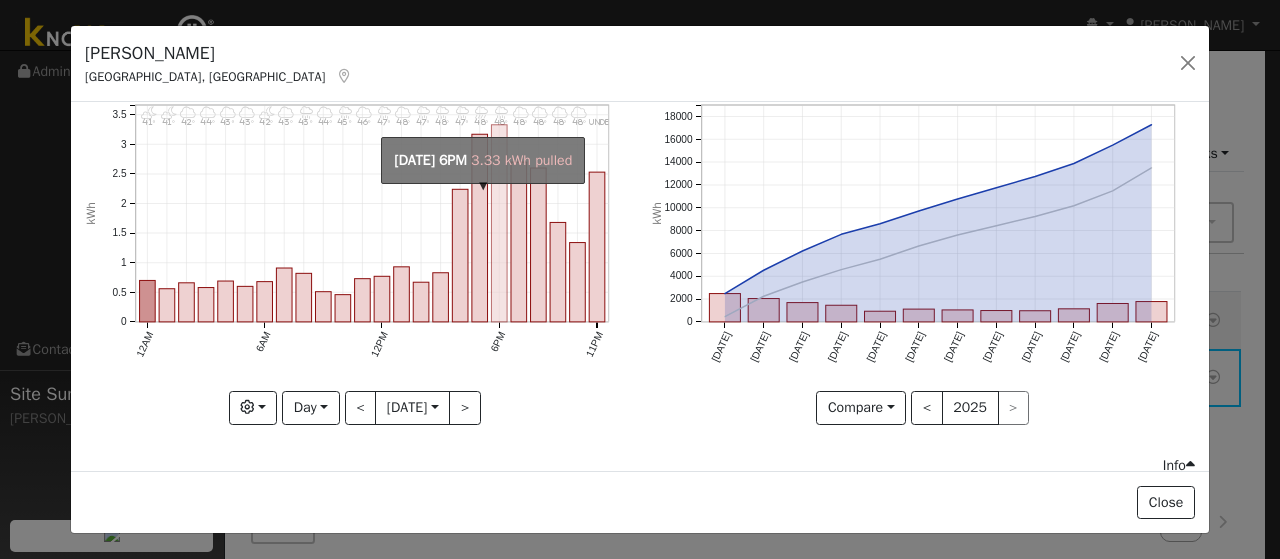 scroll, scrollTop: 100, scrollLeft: 0, axis: vertical 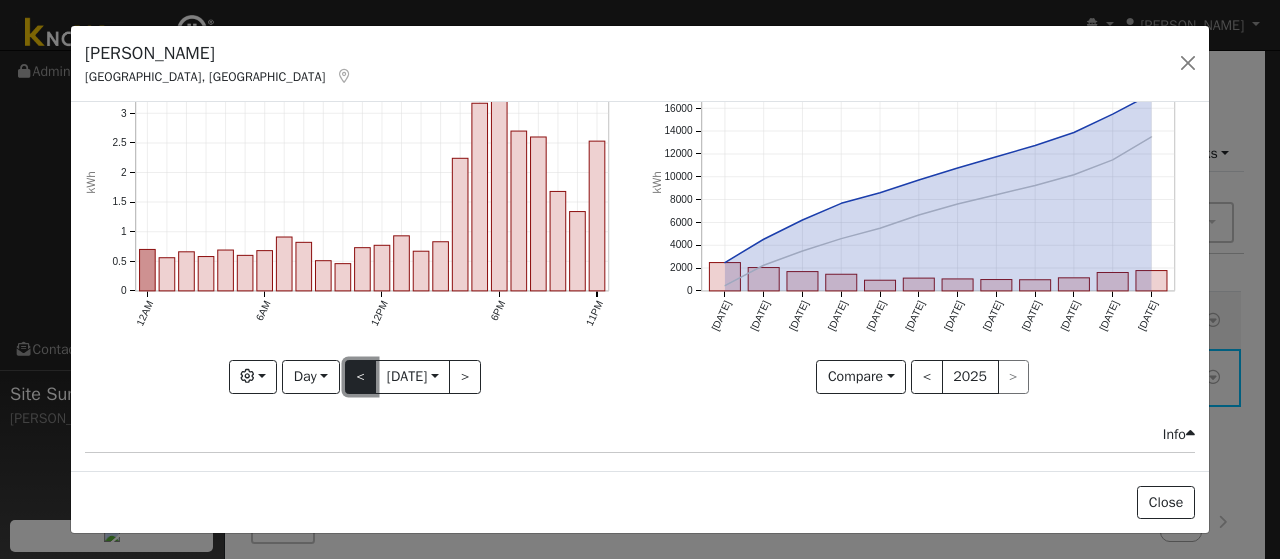 click on "<" at bounding box center [361, 377] 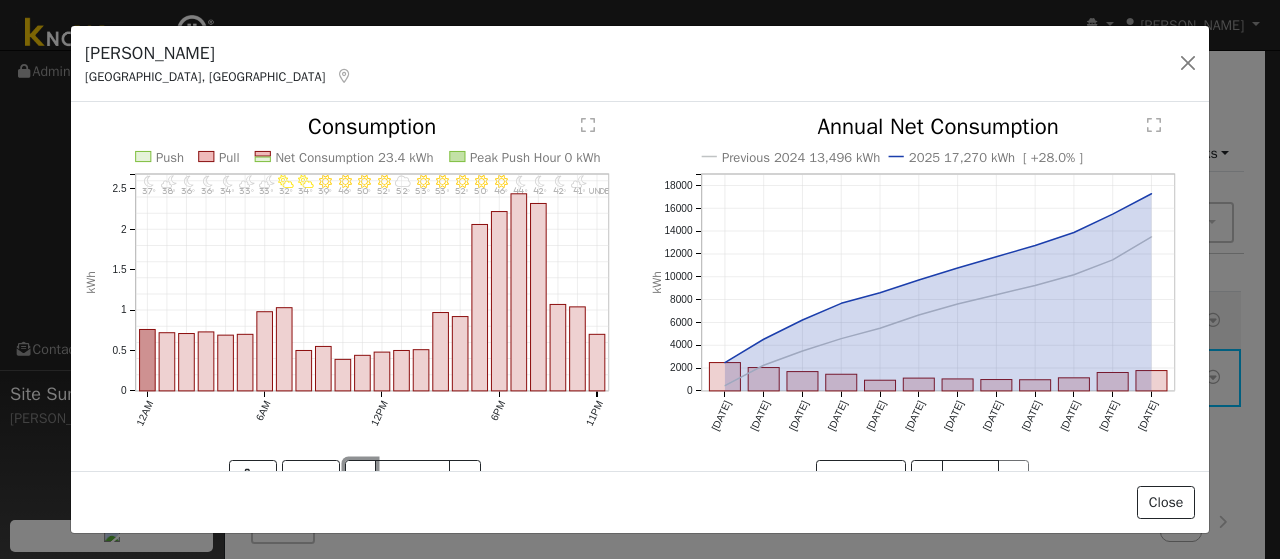 scroll, scrollTop: 100, scrollLeft: 0, axis: vertical 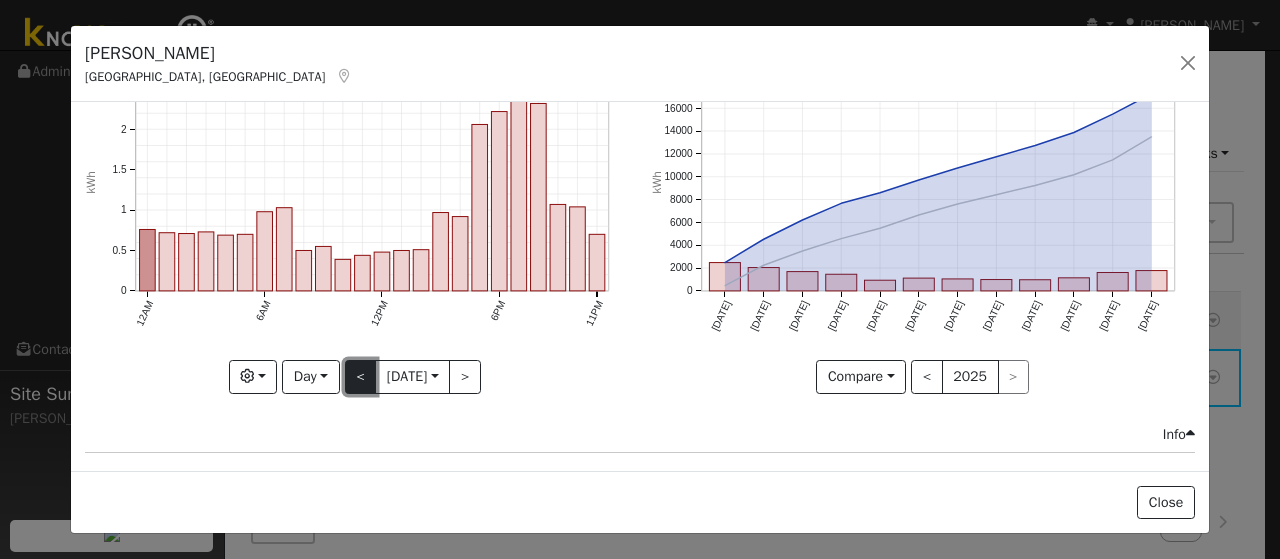 click on "<" at bounding box center [361, 377] 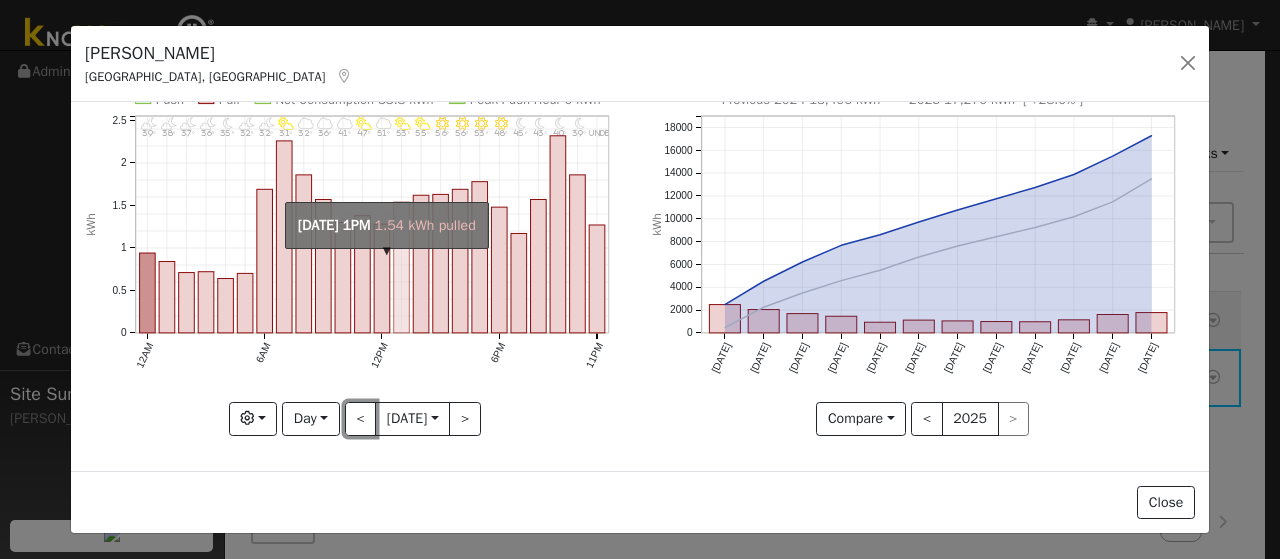 scroll, scrollTop: 100, scrollLeft: 0, axis: vertical 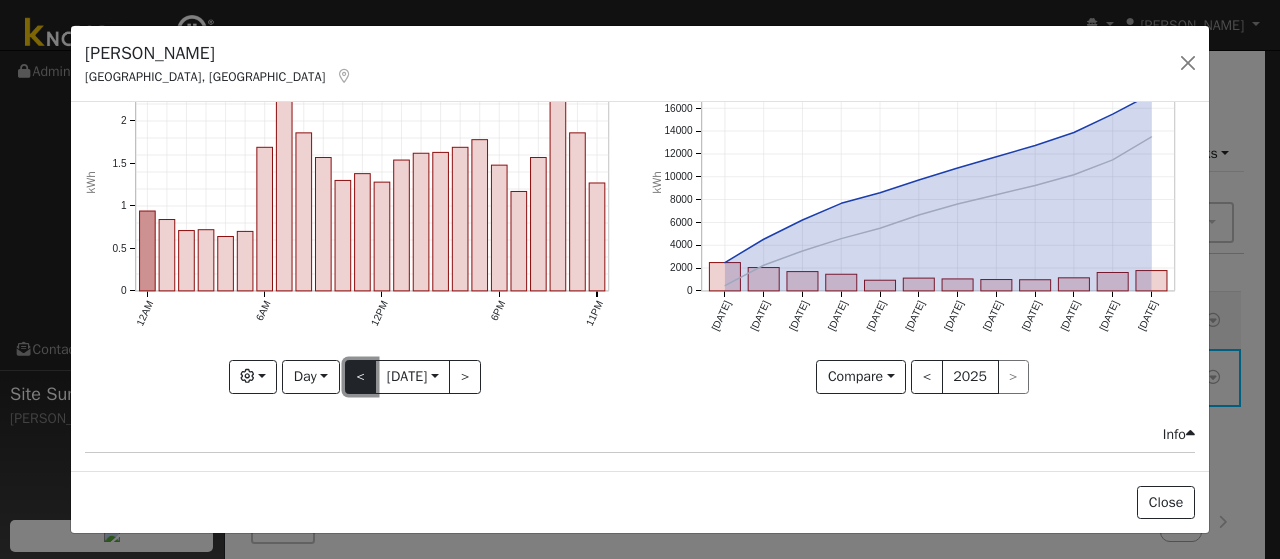 click on "<" at bounding box center (361, 377) 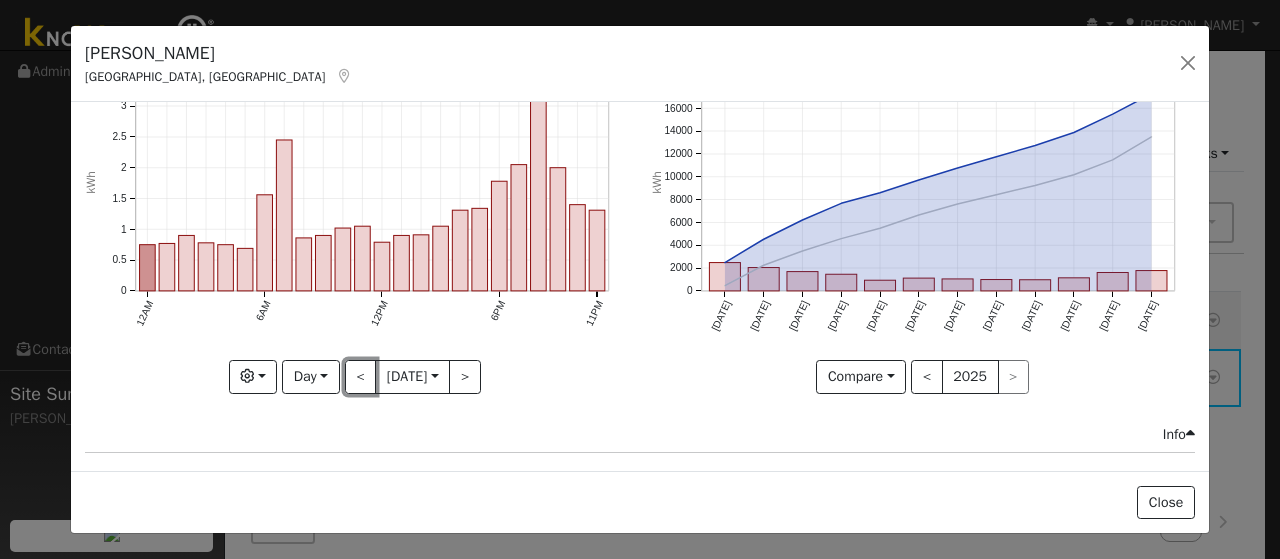 scroll, scrollTop: 0, scrollLeft: 0, axis: both 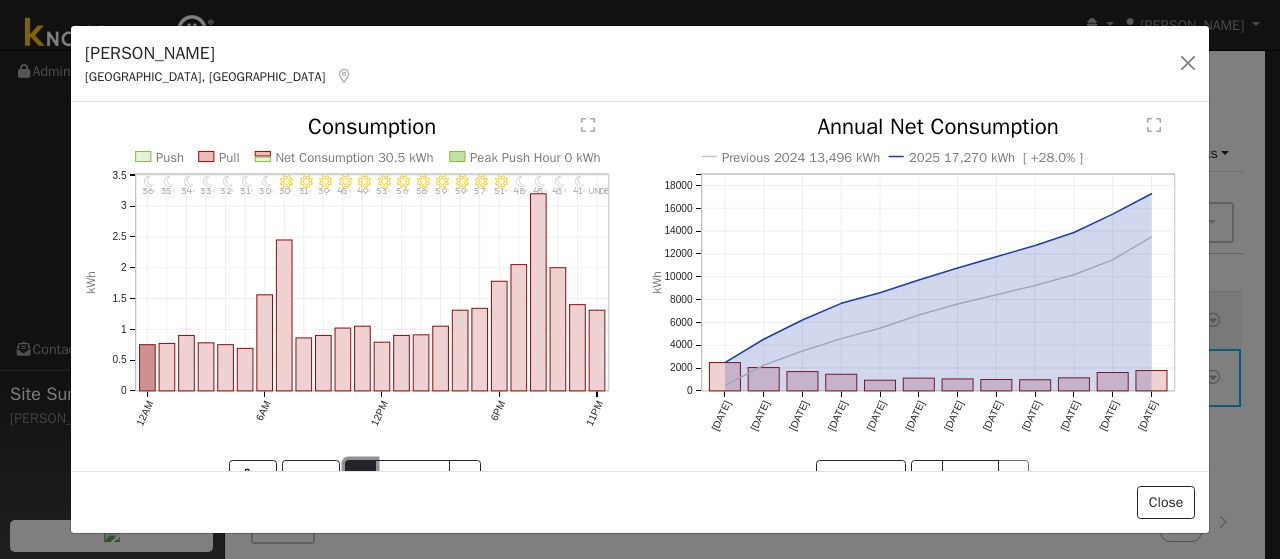 click on "<" at bounding box center (361, 477) 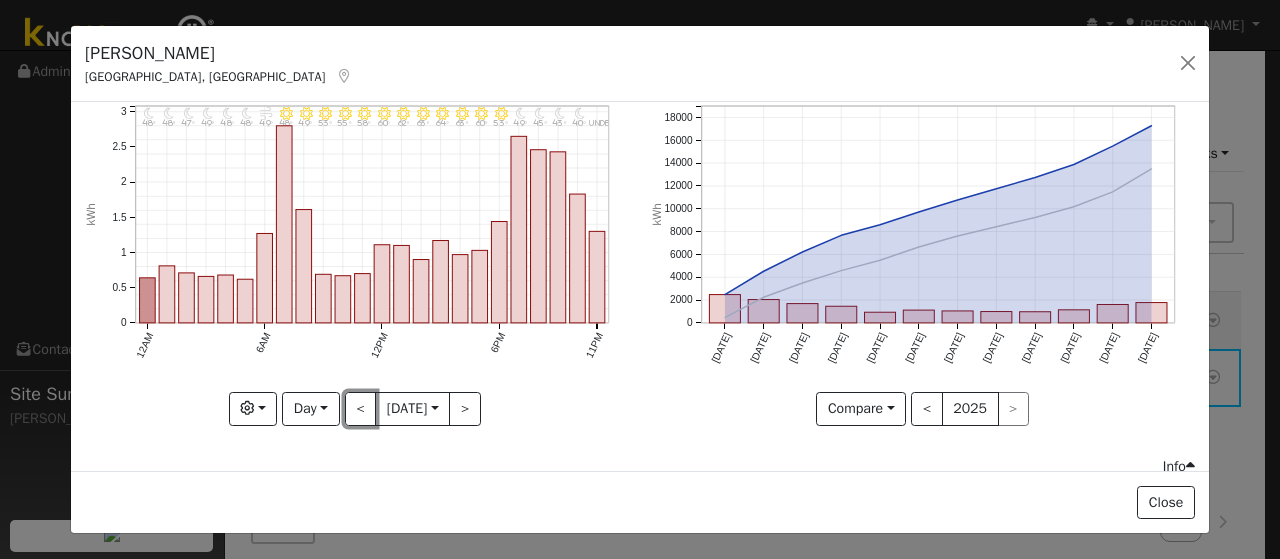scroll, scrollTop: 100, scrollLeft: 0, axis: vertical 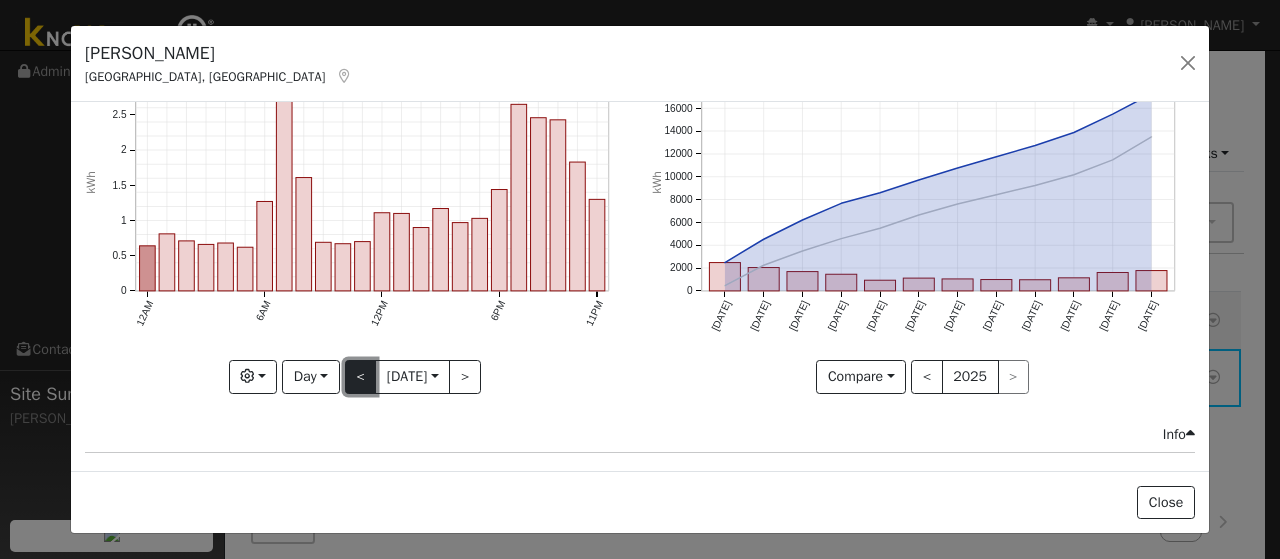click on "<" at bounding box center (361, 377) 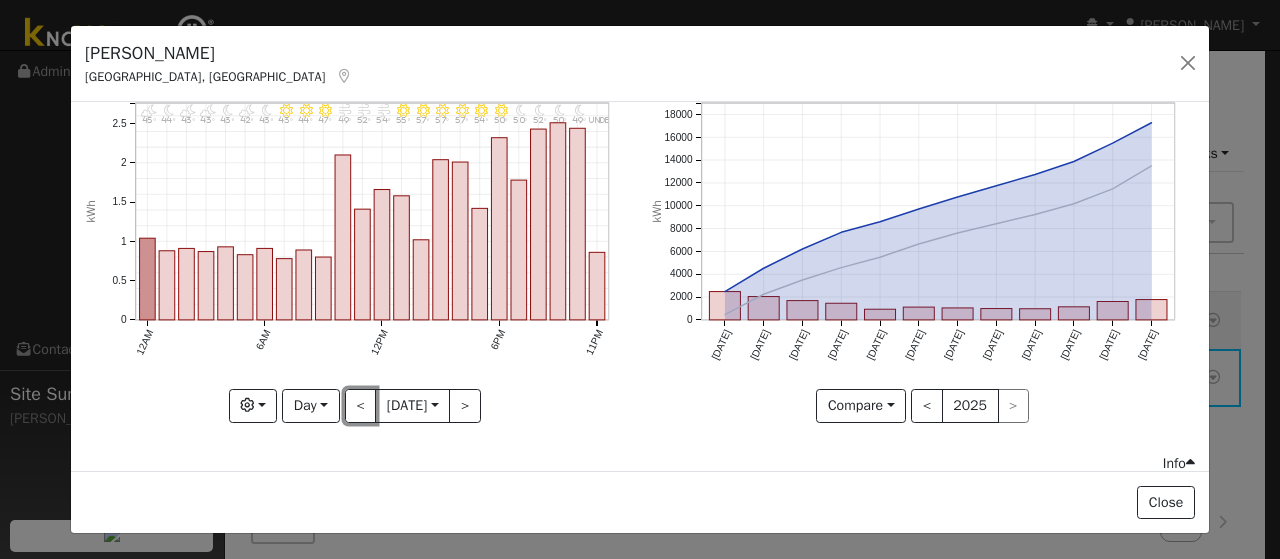 scroll, scrollTop: 0, scrollLeft: 0, axis: both 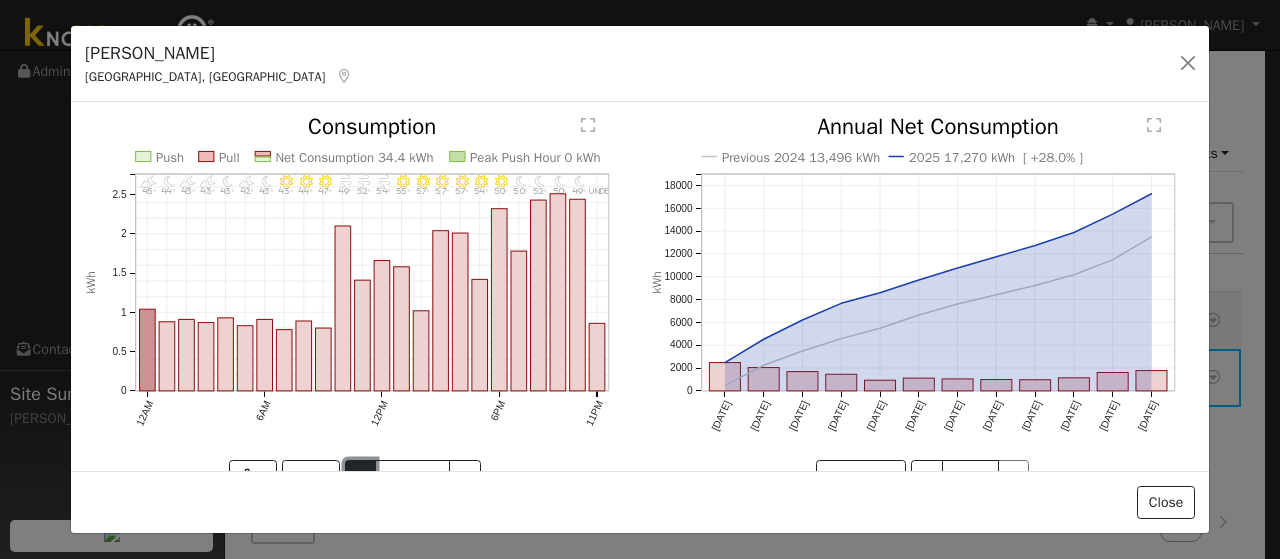 click on "<" at bounding box center [361, 477] 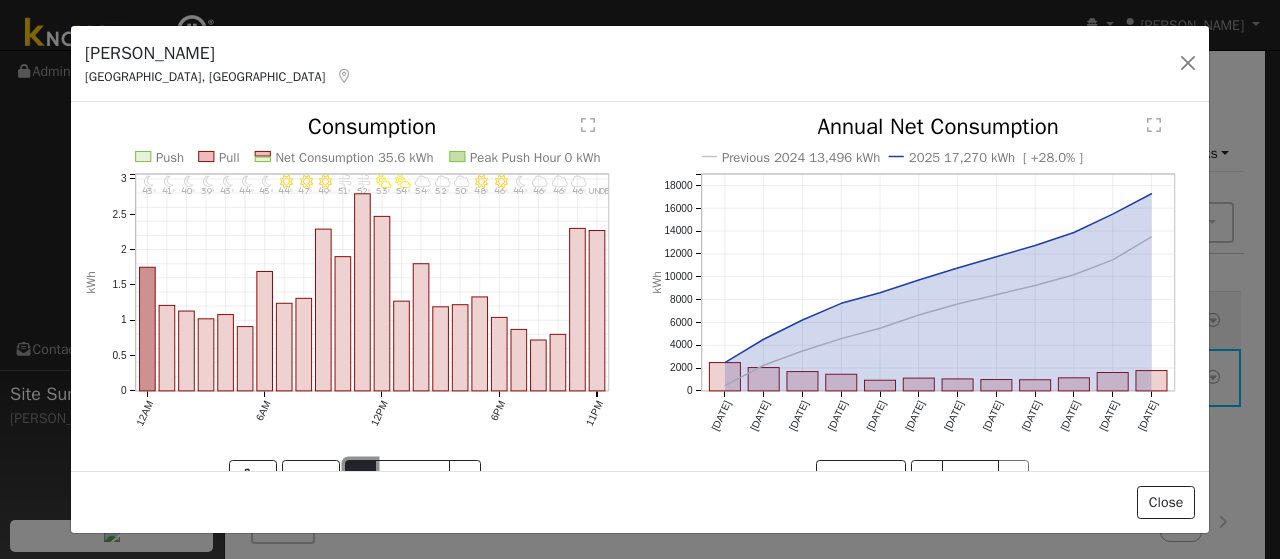 click on "<" at bounding box center (361, 477) 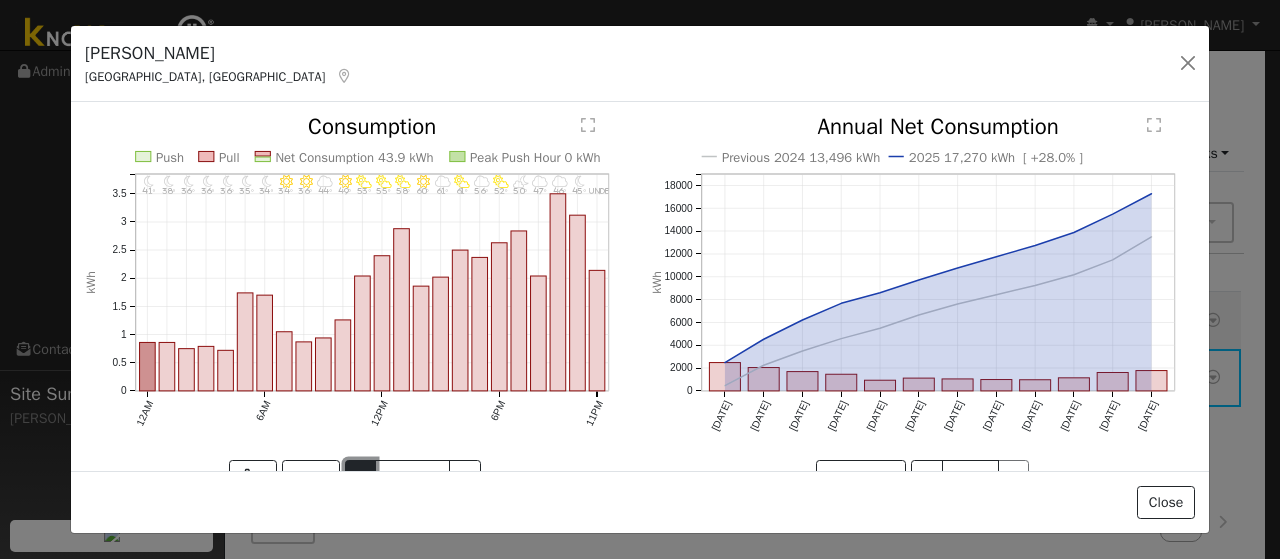 click on "<" at bounding box center [361, 477] 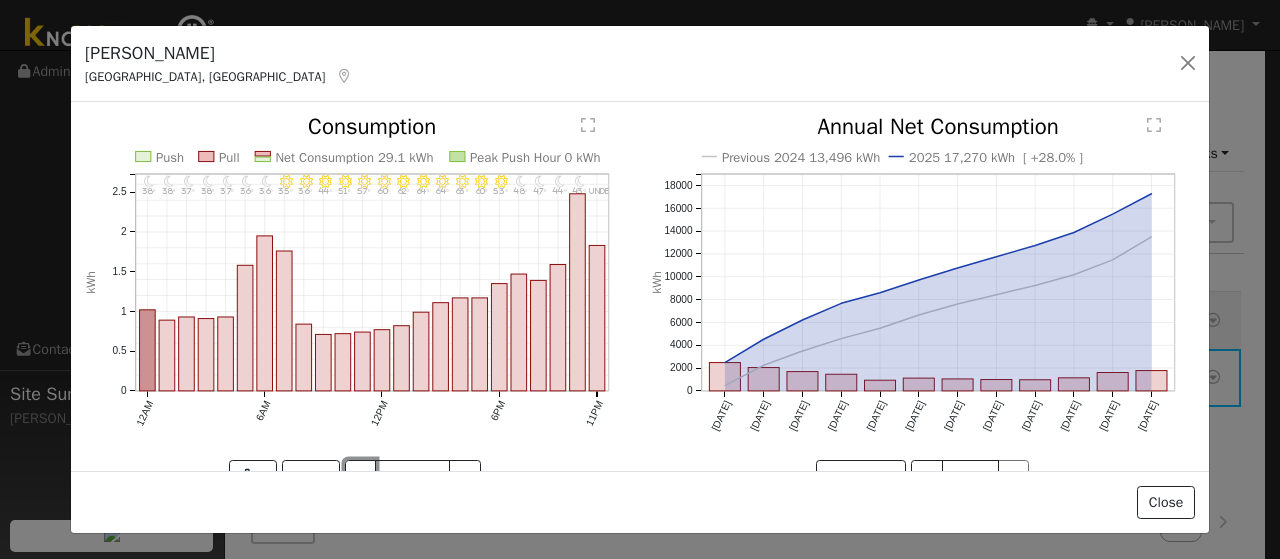 click on "<" at bounding box center [361, 477] 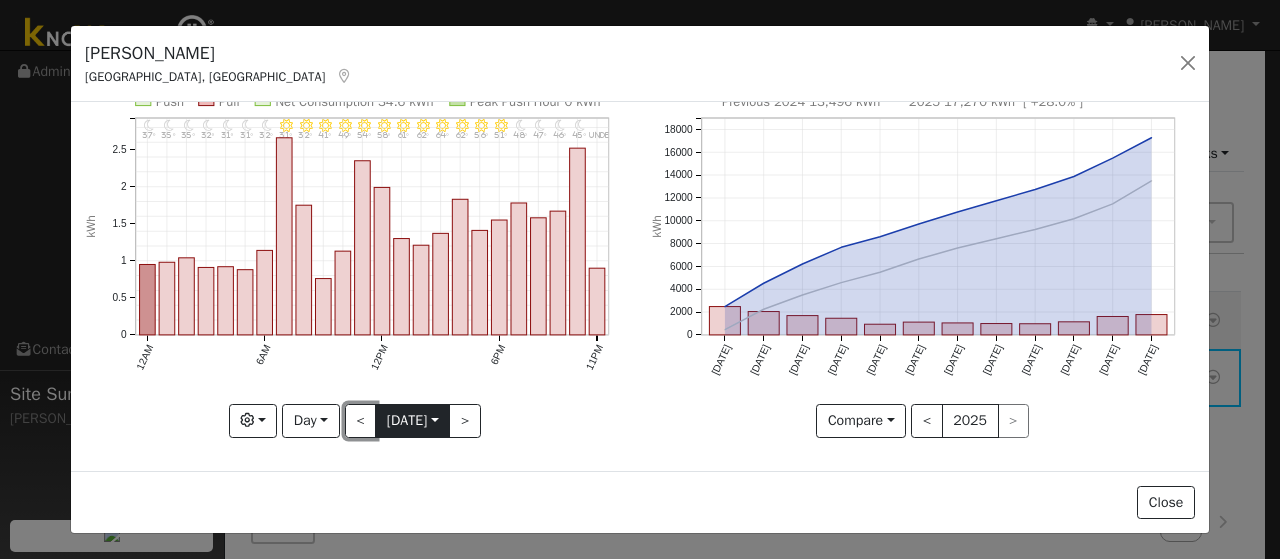 scroll, scrollTop: 100, scrollLeft: 0, axis: vertical 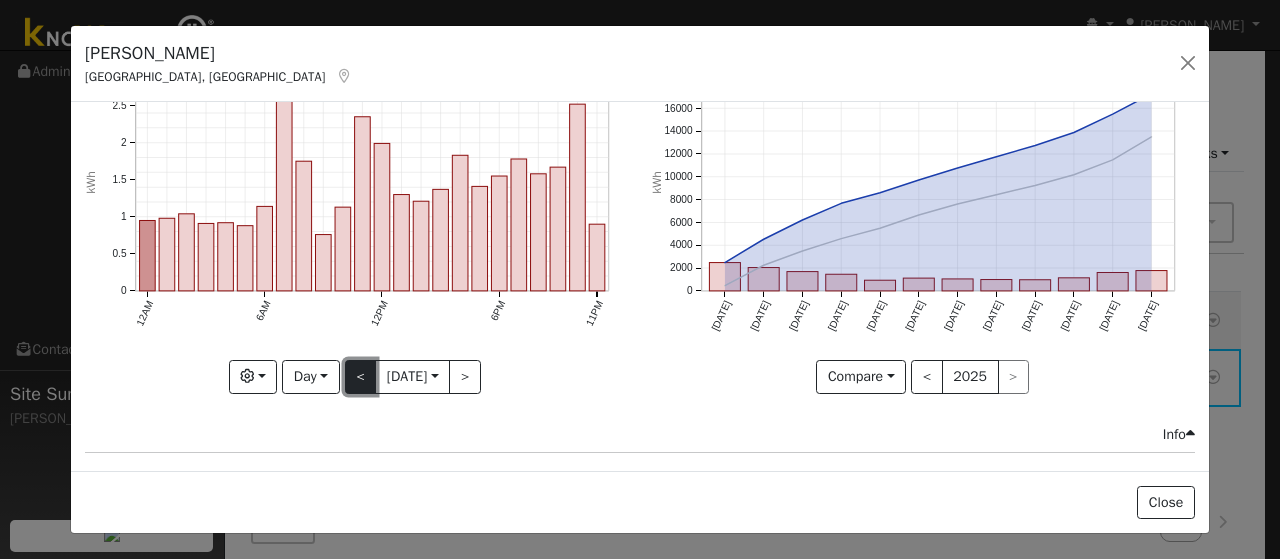 click on "<" at bounding box center [361, 377] 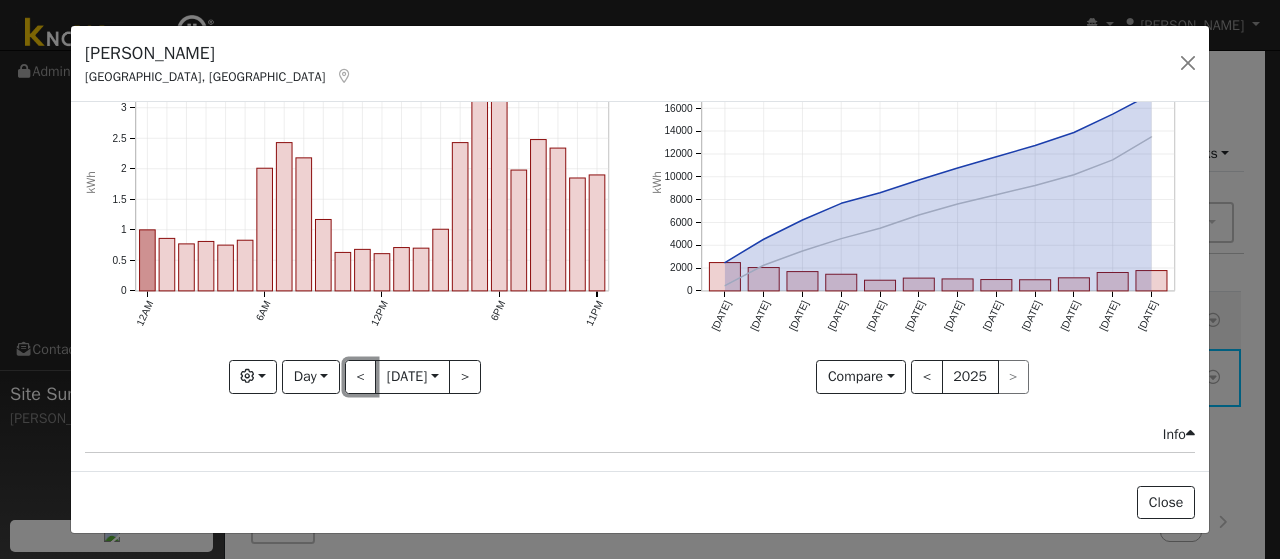 scroll, scrollTop: 0, scrollLeft: 0, axis: both 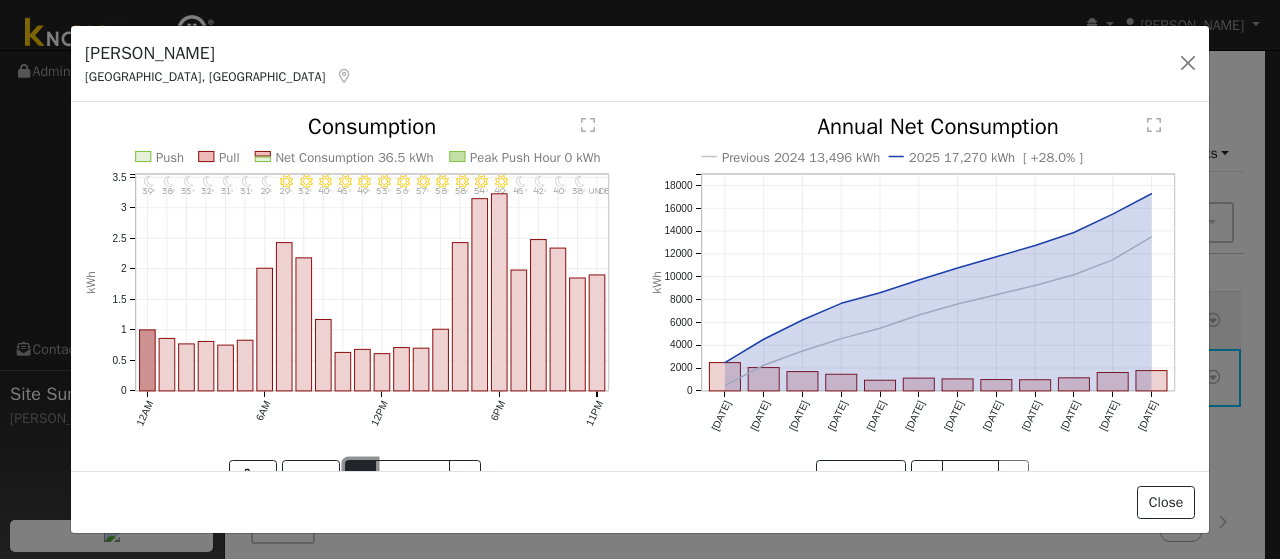 click on "<" at bounding box center (361, 477) 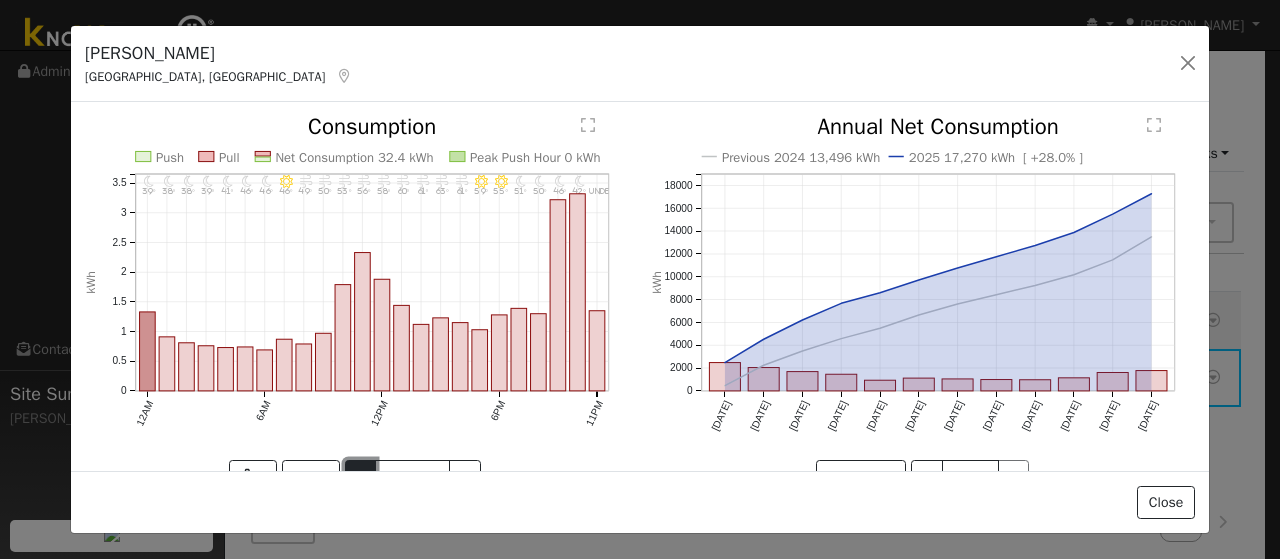 click on "<" at bounding box center (361, 477) 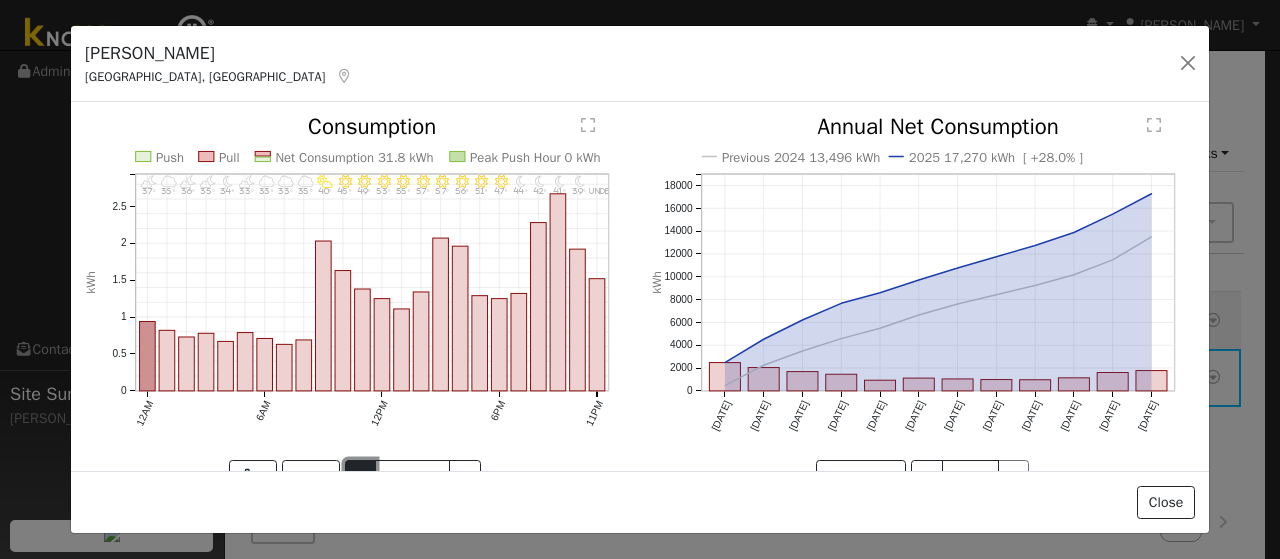 click on "<" at bounding box center (361, 477) 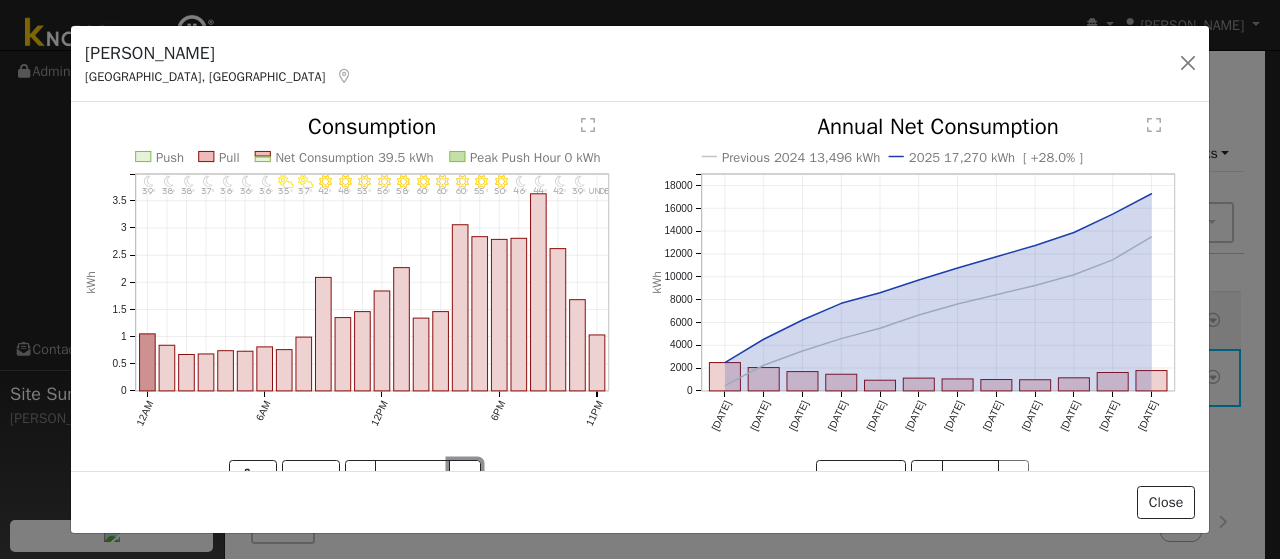click on ">" at bounding box center [465, 477] 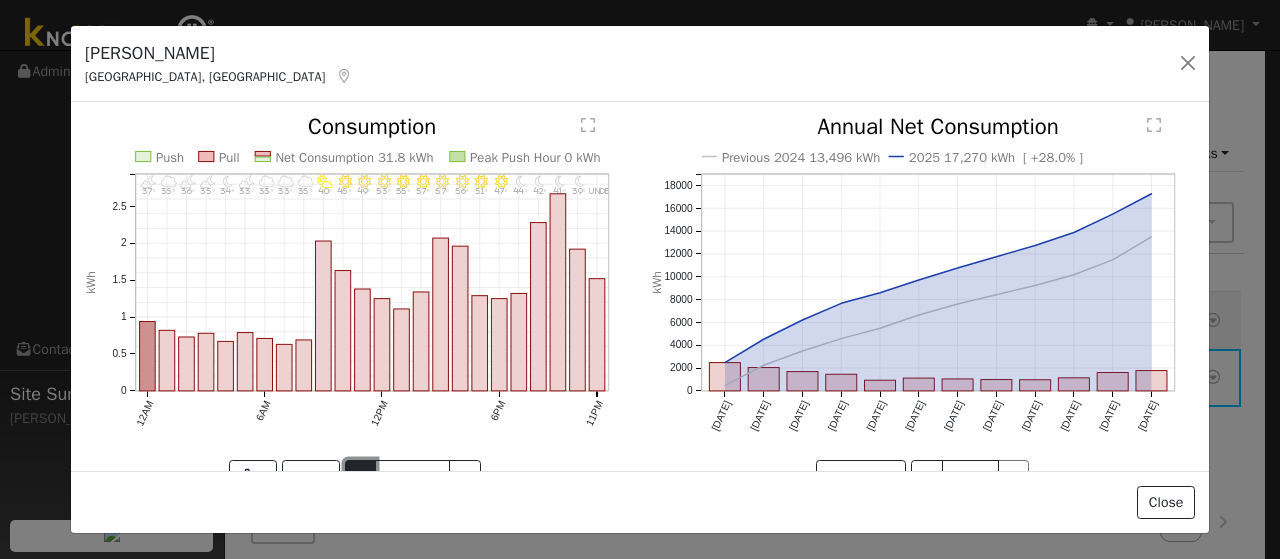 click on "<" at bounding box center [361, 477] 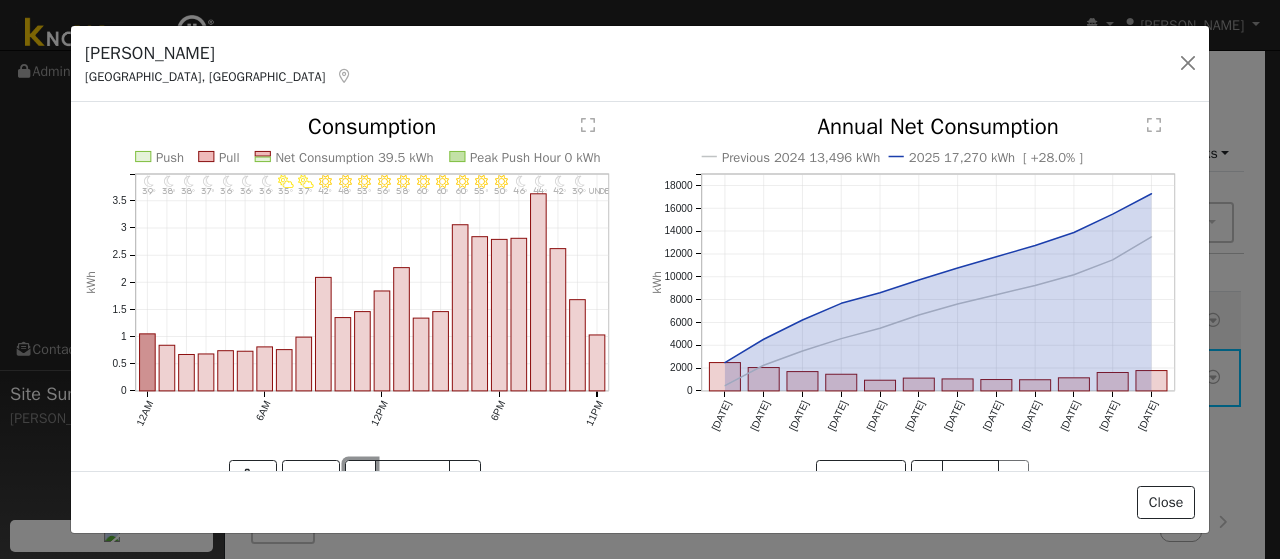 click on "<" at bounding box center (361, 477) 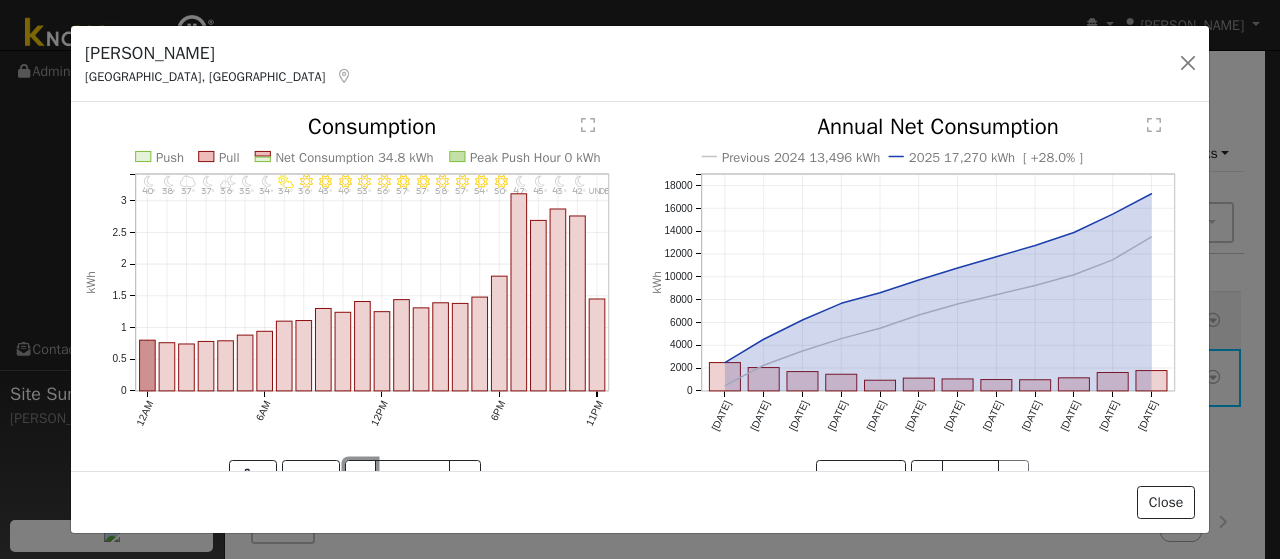 scroll, scrollTop: 100, scrollLeft: 0, axis: vertical 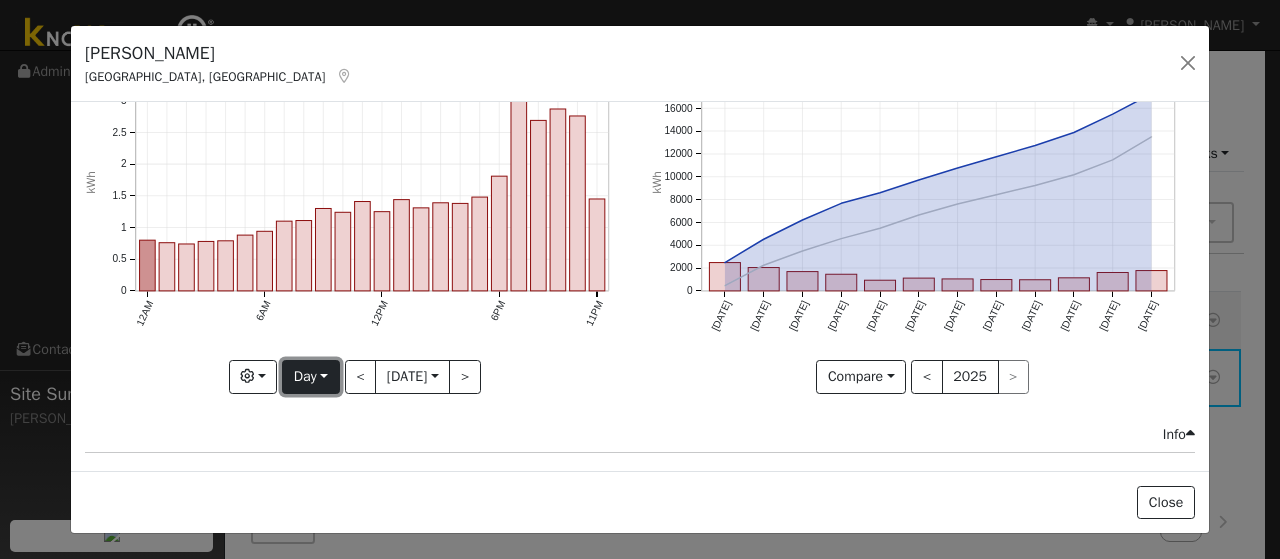 click on "Day" at bounding box center (310, 377) 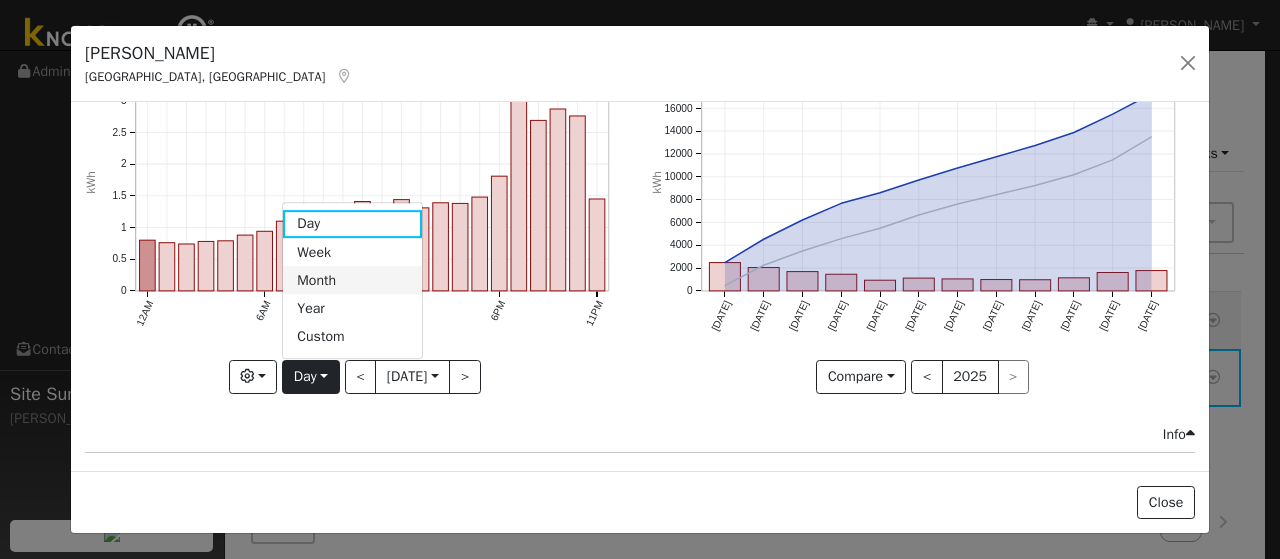 click on "Month" at bounding box center [352, 280] 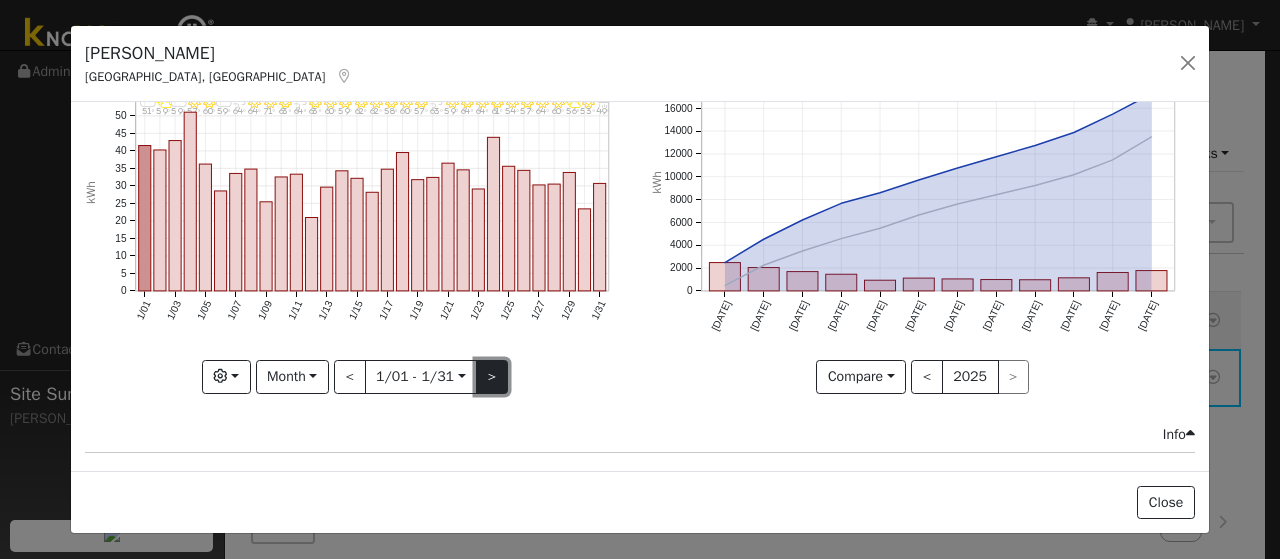 click on ">" at bounding box center [492, 377] 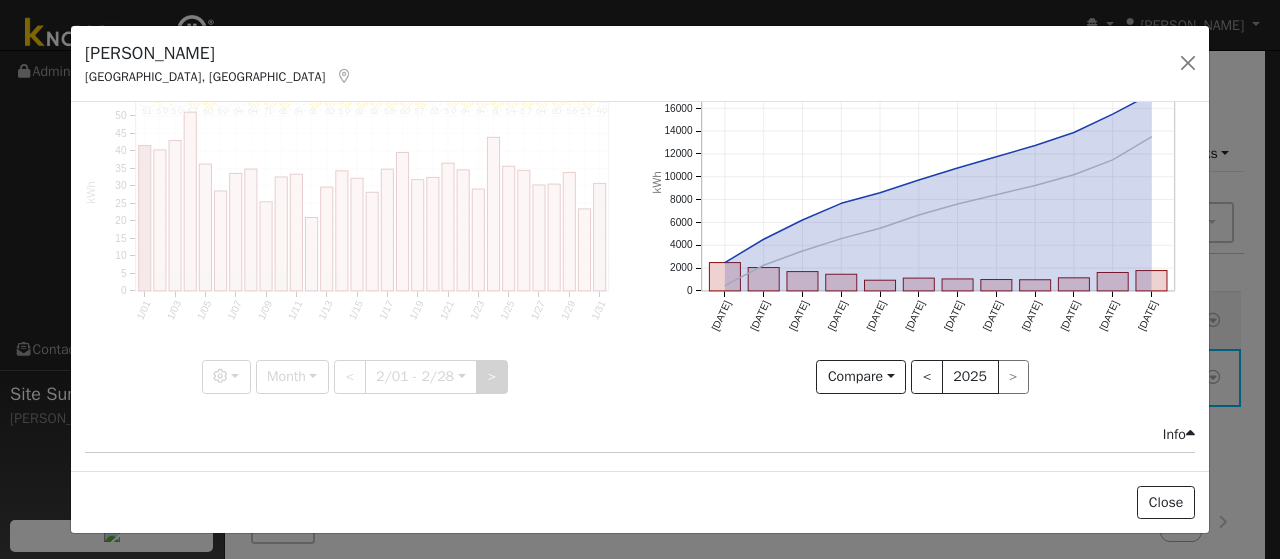 click at bounding box center [357, 204] 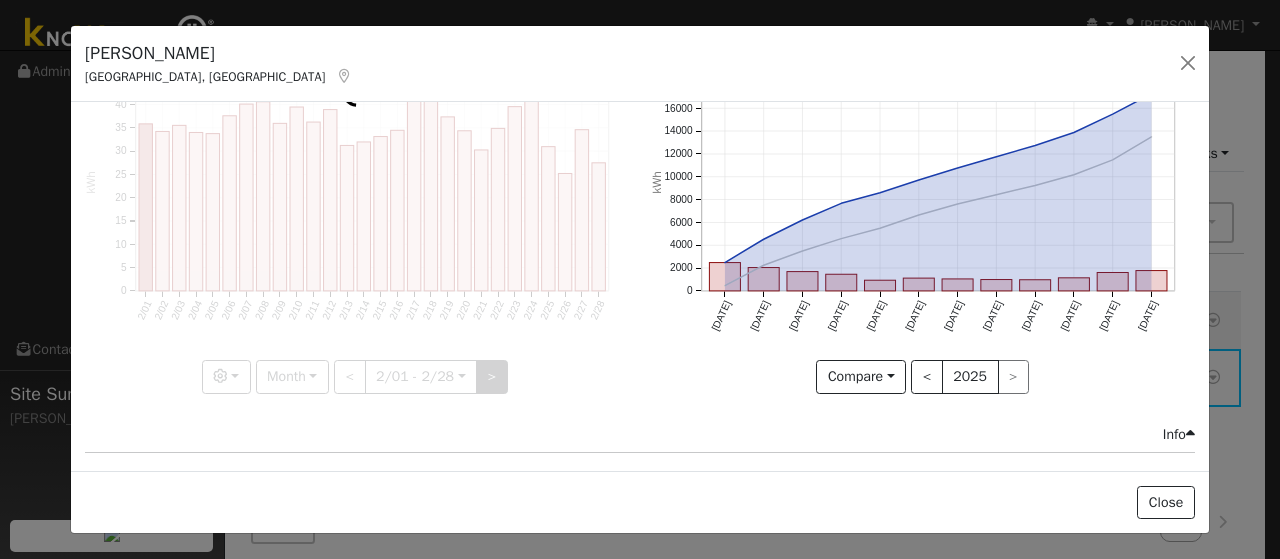 click at bounding box center [357, 204] 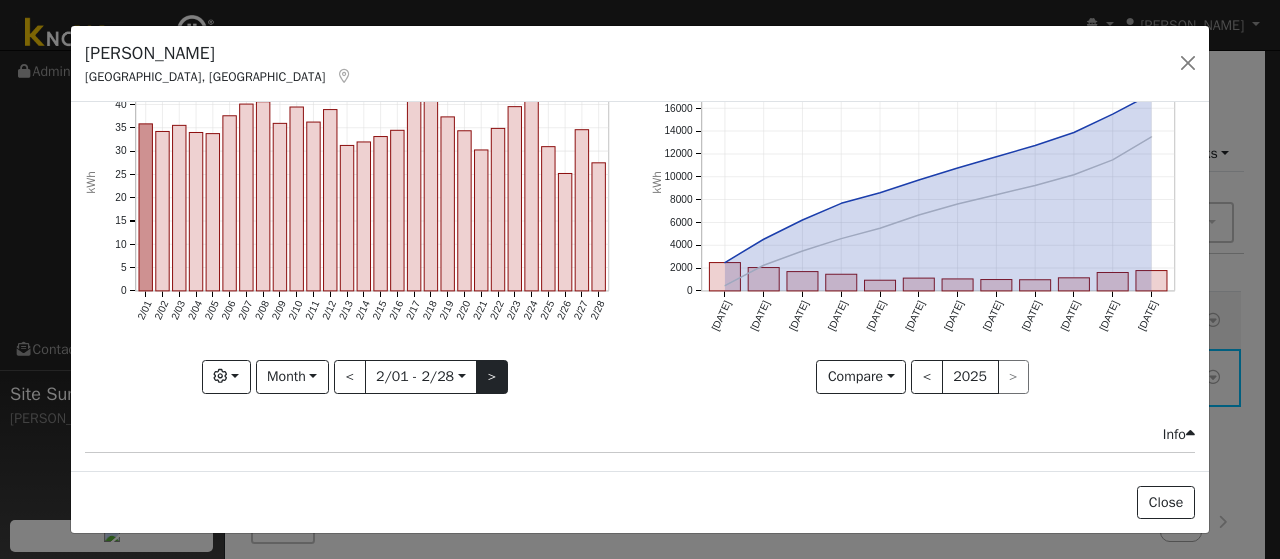 click at bounding box center [357, 204] 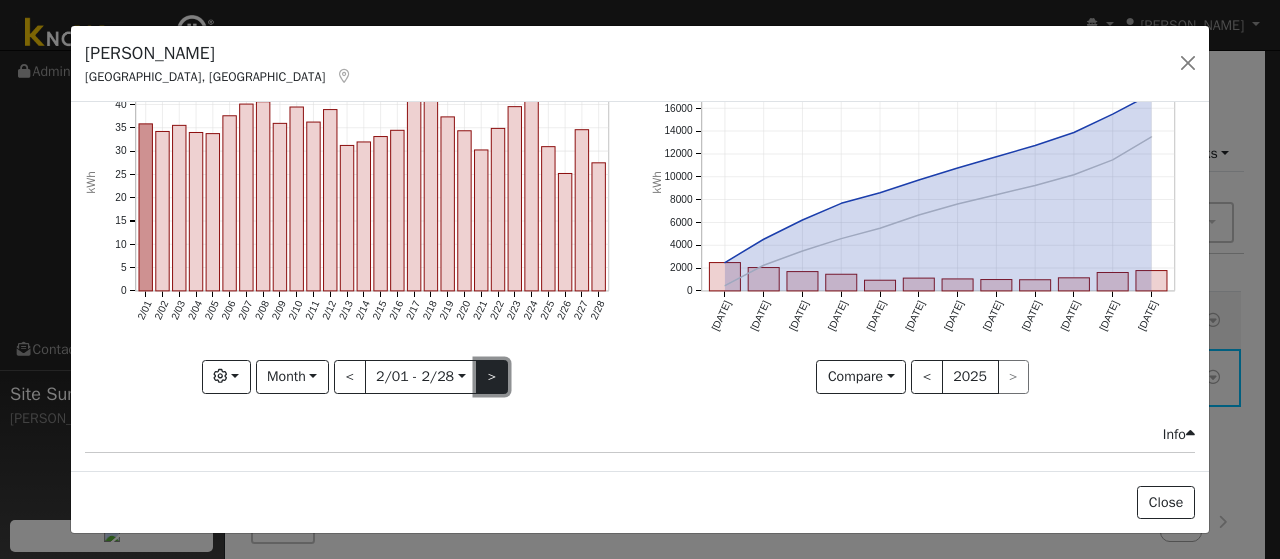 click on ">" at bounding box center [492, 377] 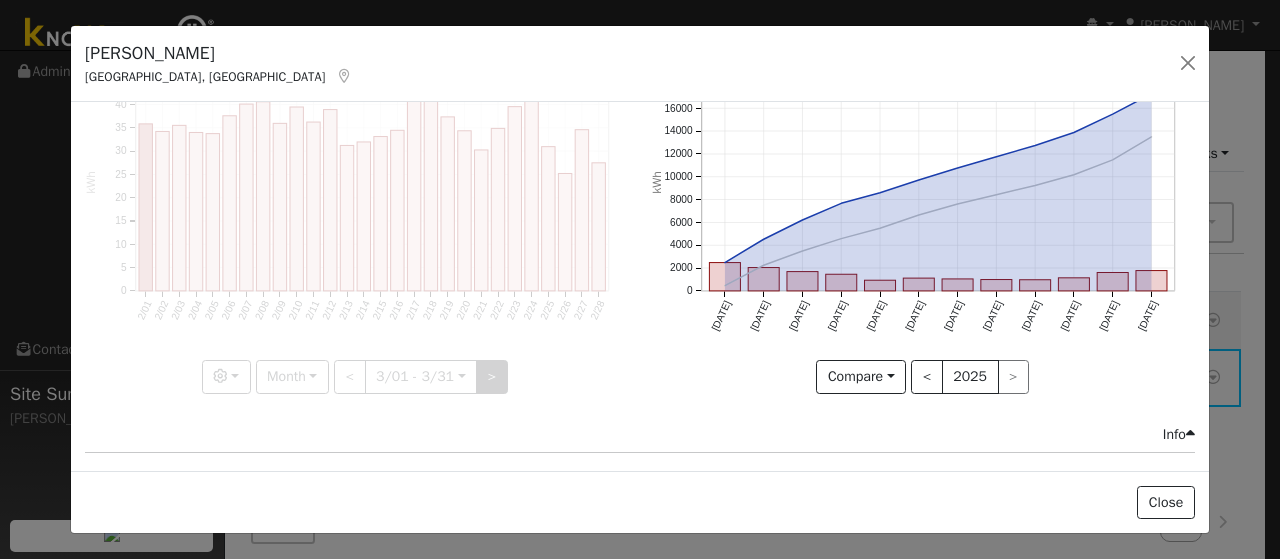click at bounding box center (357, 204) 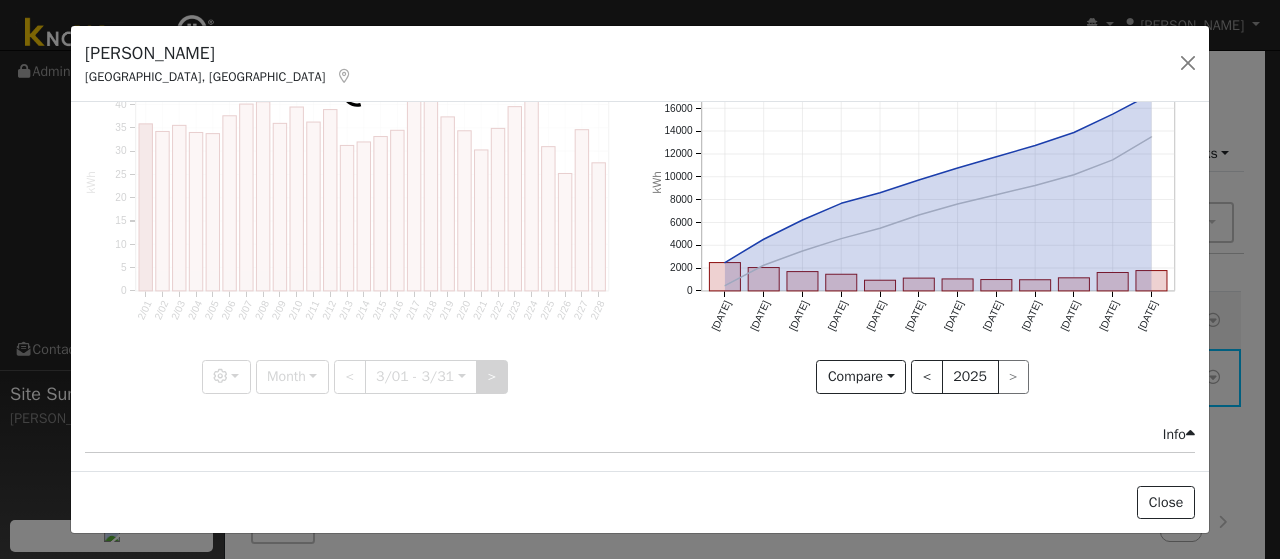 click at bounding box center (357, 204) 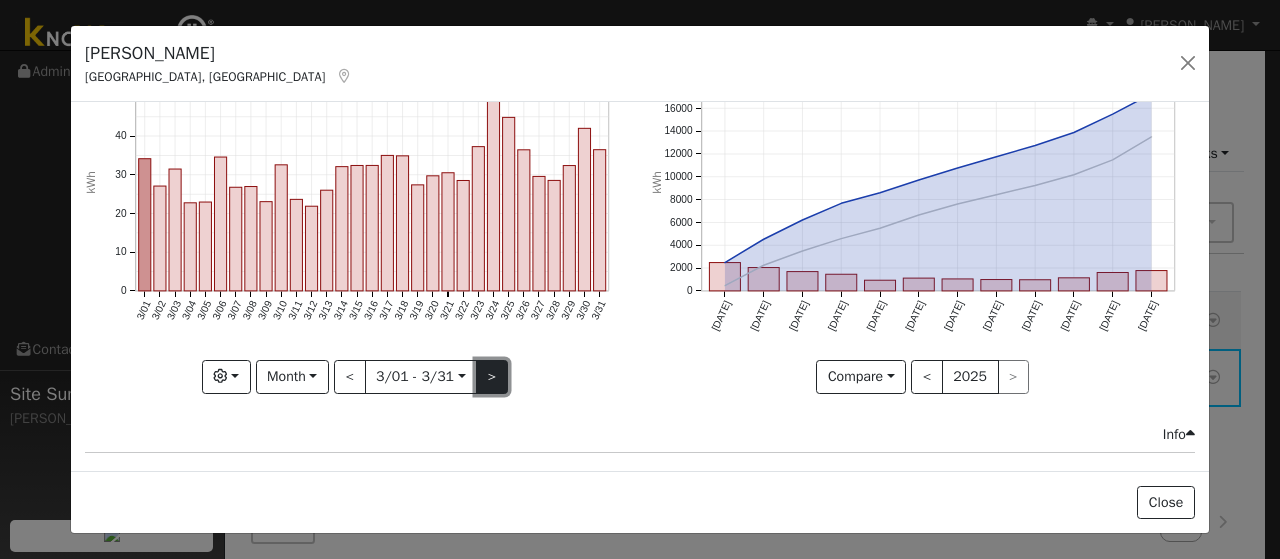 click on ">" at bounding box center (492, 377) 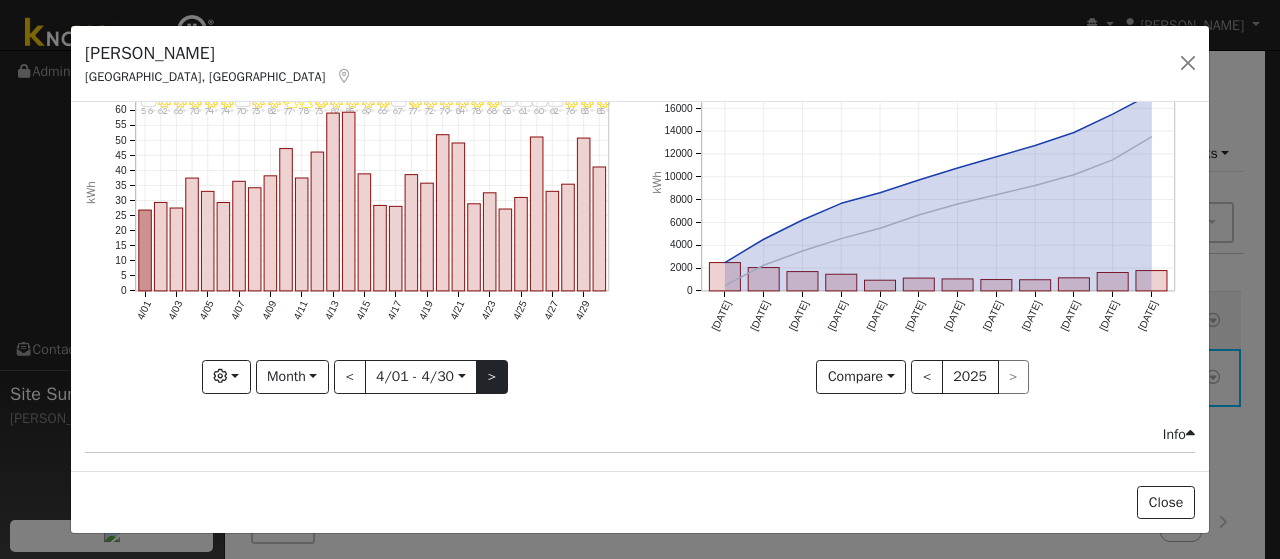 click at bounding box center (357, 204) 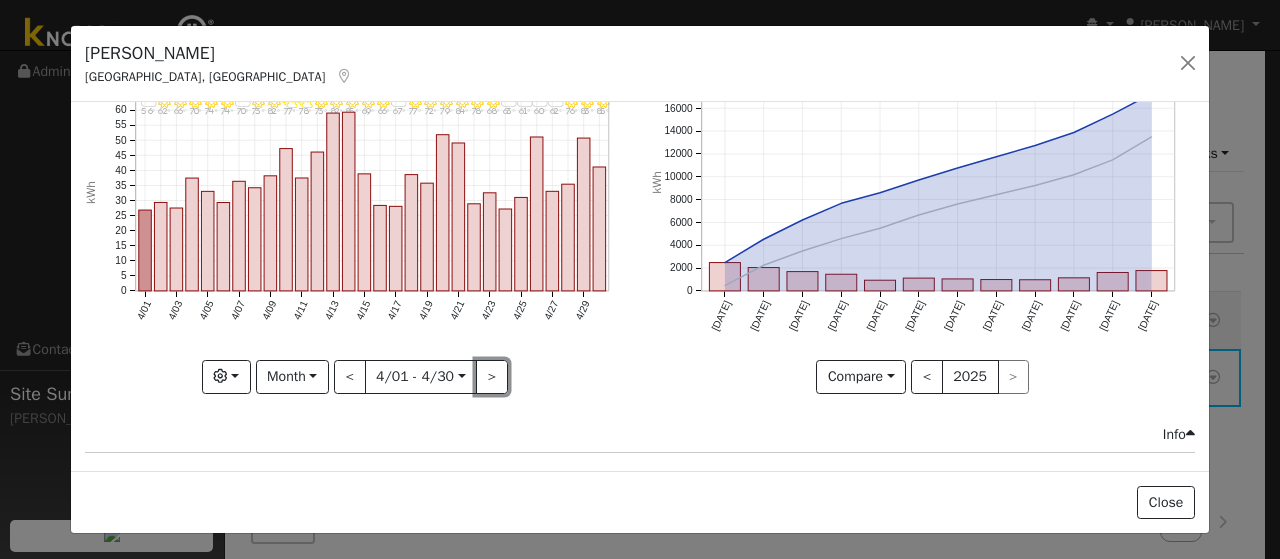 click on ">" at bounding box center [492, 377] 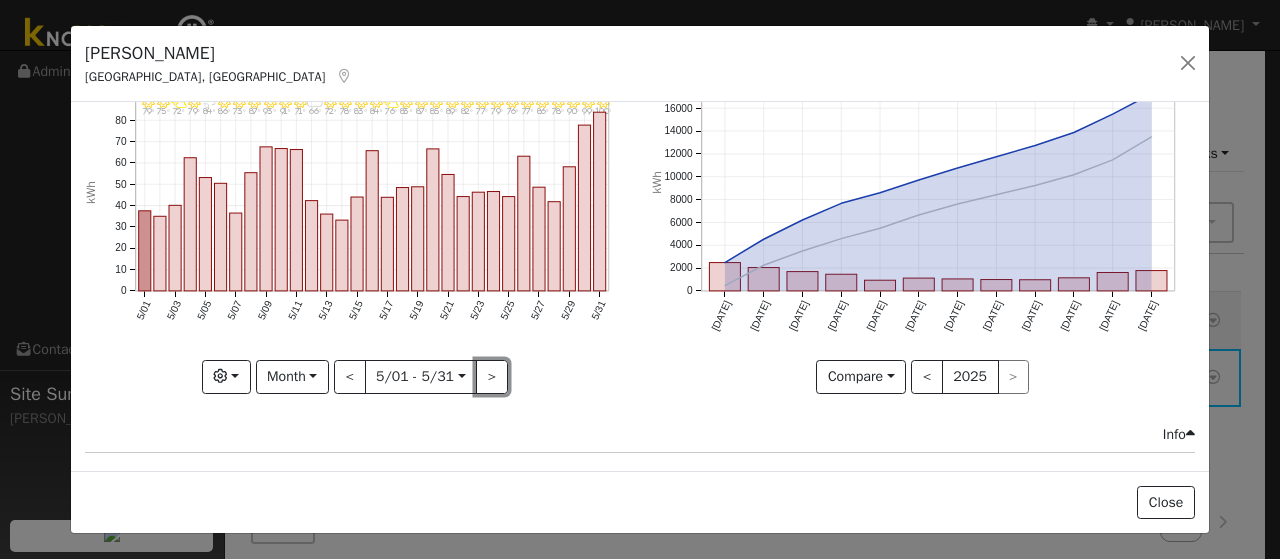 click on ">" at bounding box center (492, 377) 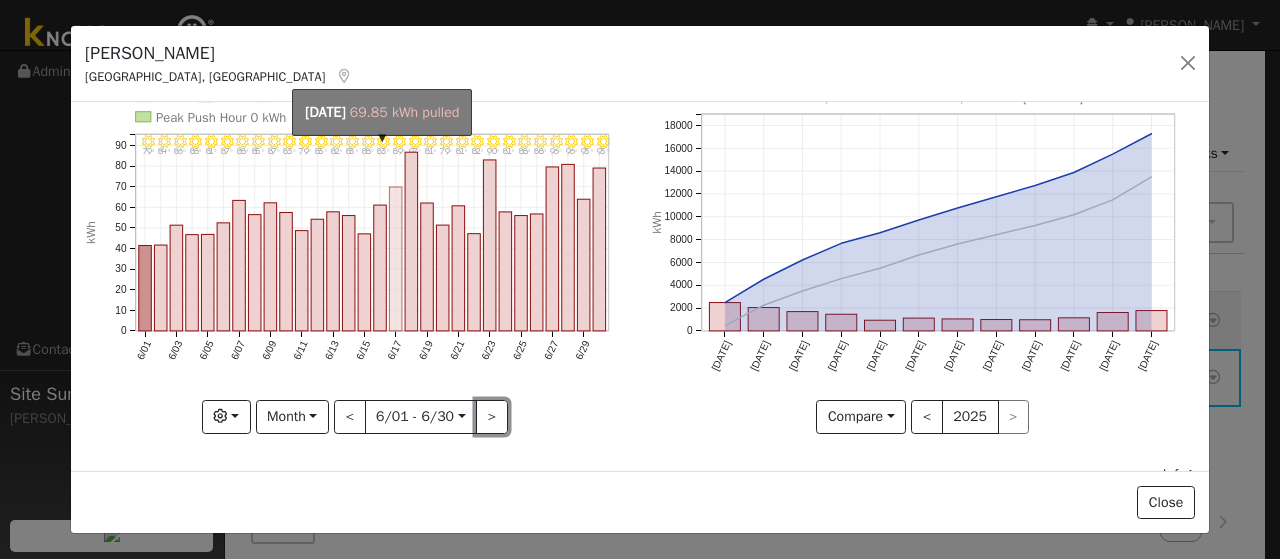 scroll, scrollTop: 100, scrollLeft: 0, axis: vertical 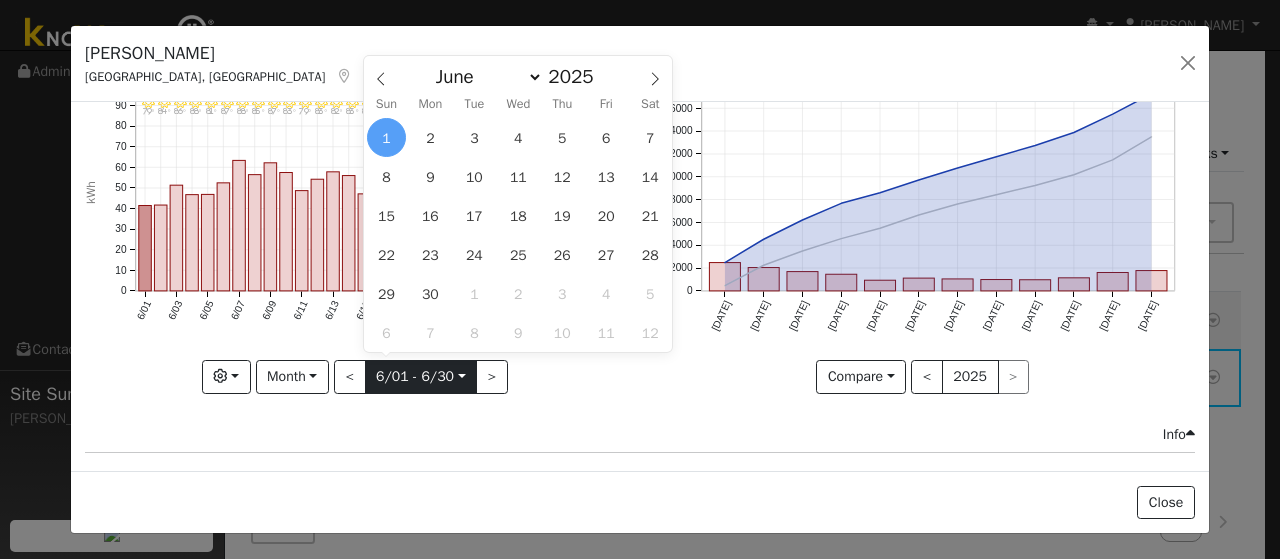 click on "[DATE]" at bounding box center (421, 377) 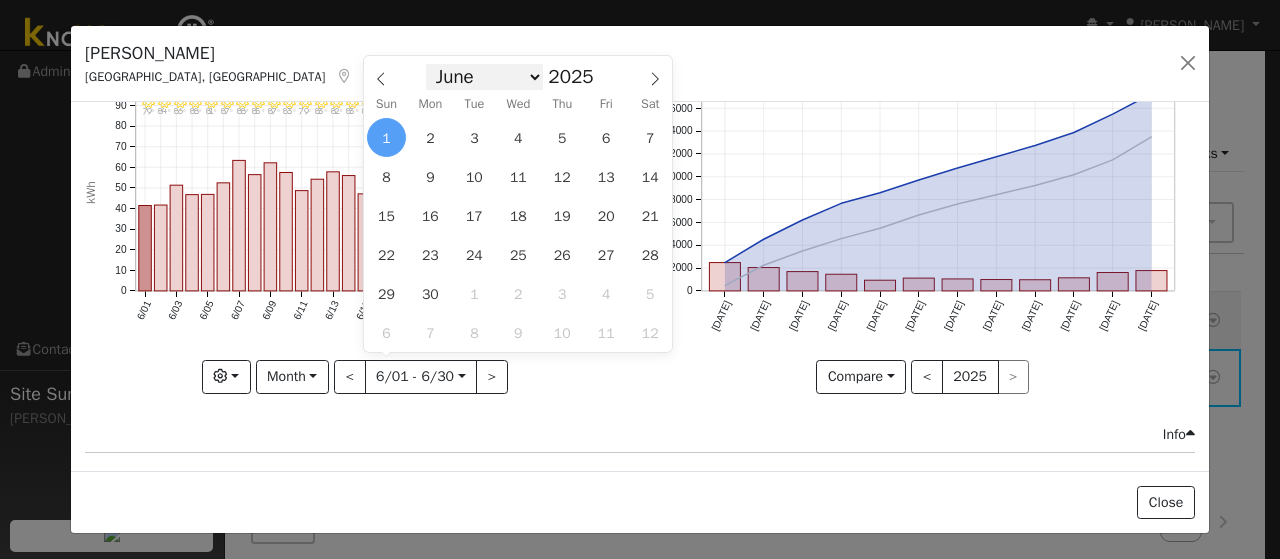 click on "January February March April May June July August September October November December" at bounding box center (484, 77) 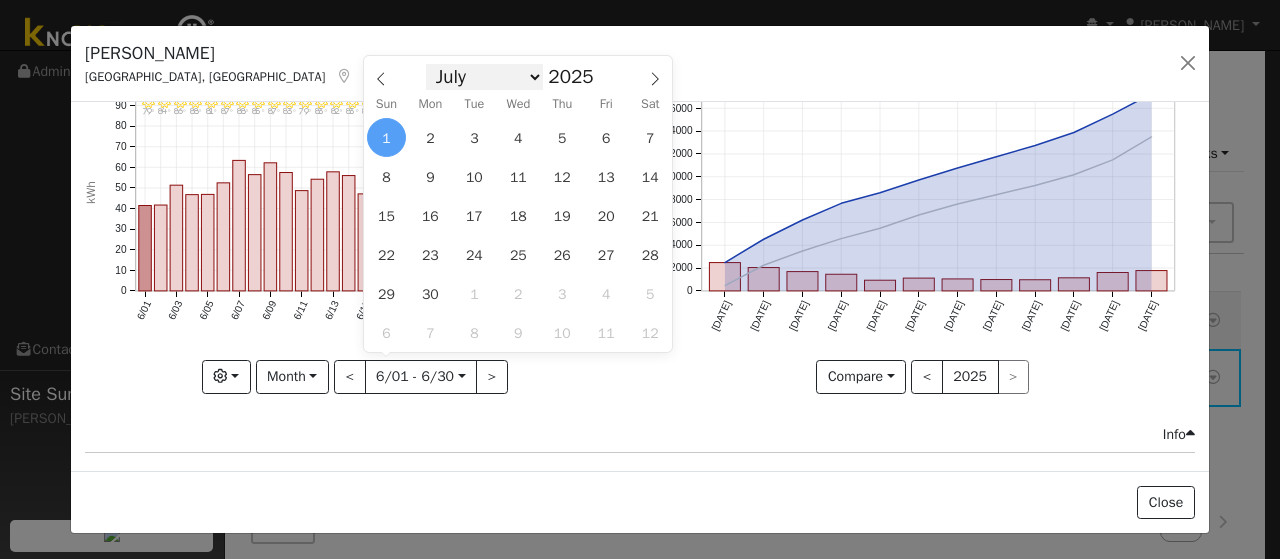 click on "January February March April May June July August September October November December" at bounding box center (484, 77) 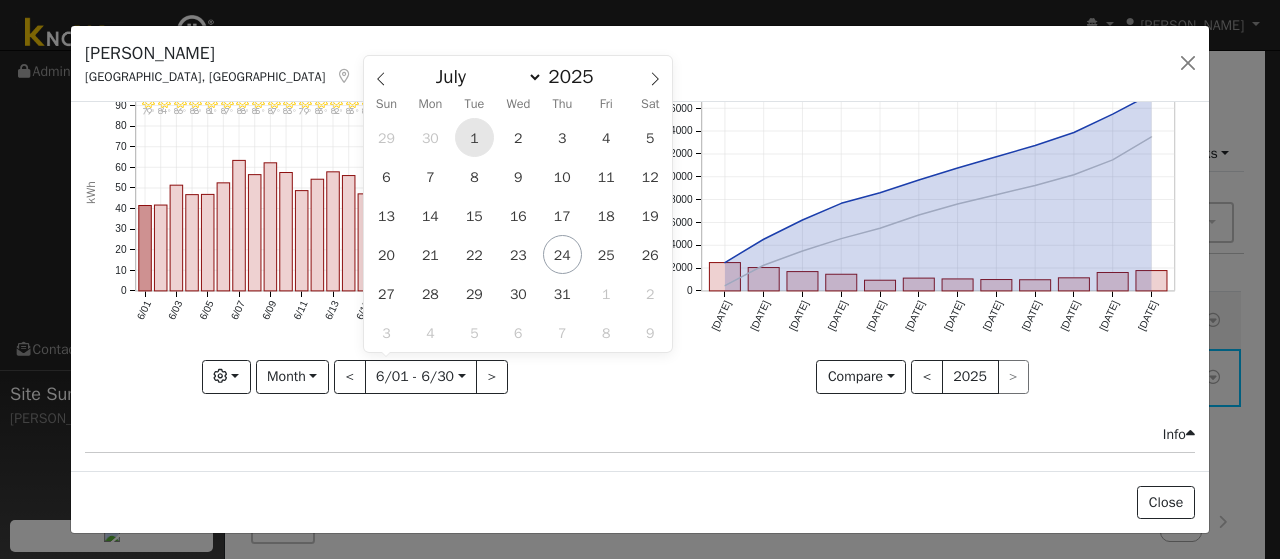 click on "1" at bounding box center (474, 137) 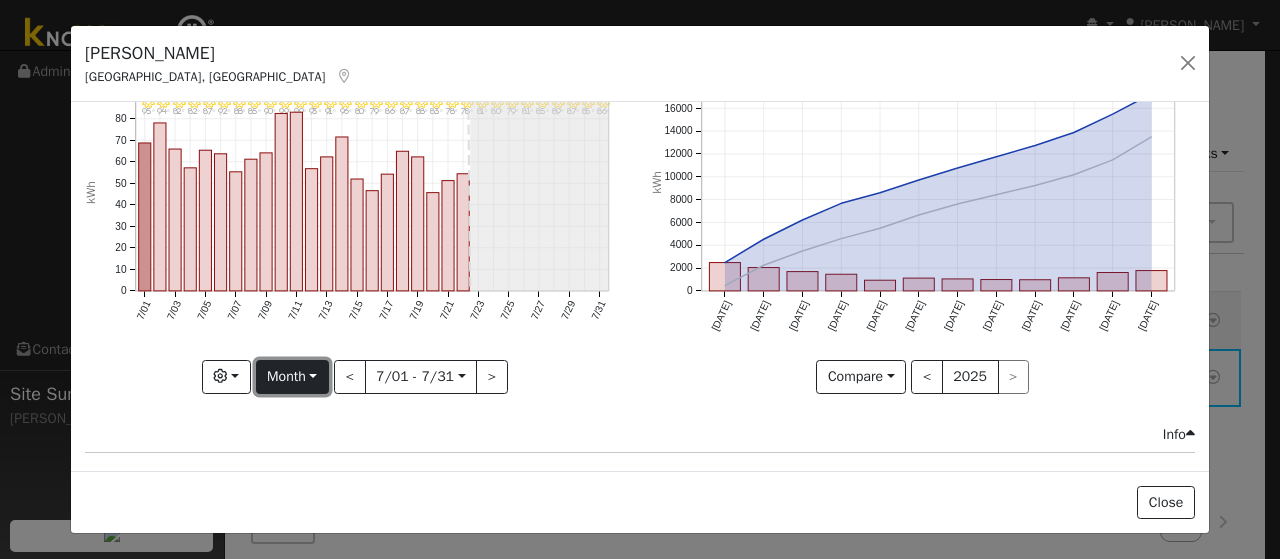 click on "Month" at bounding box center (292, 377) 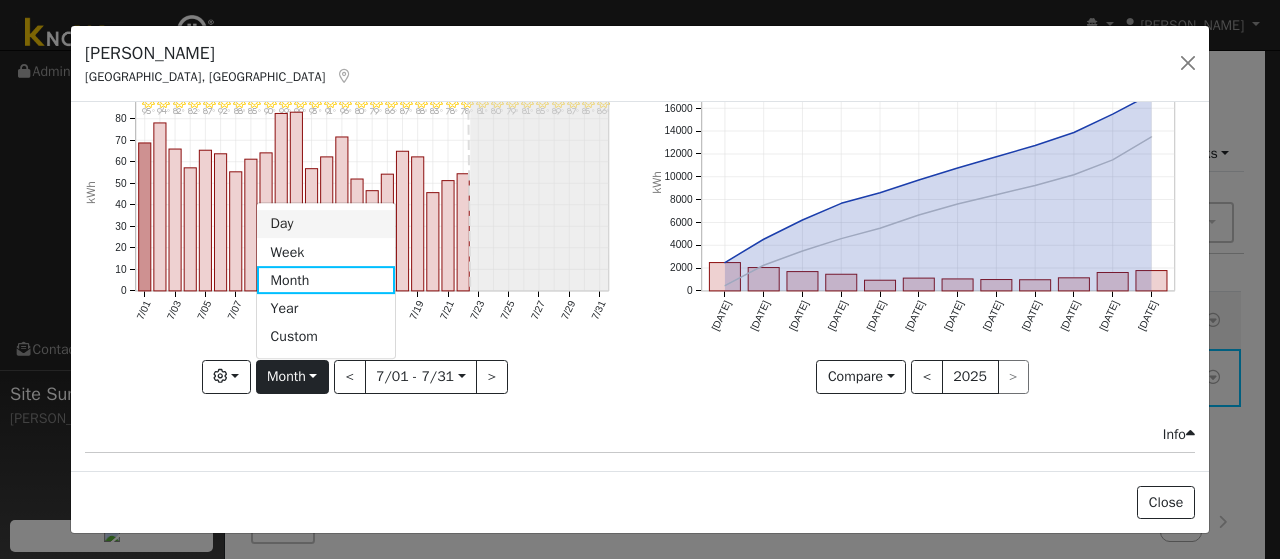 click on "Day" at bounding box center [326, 224] 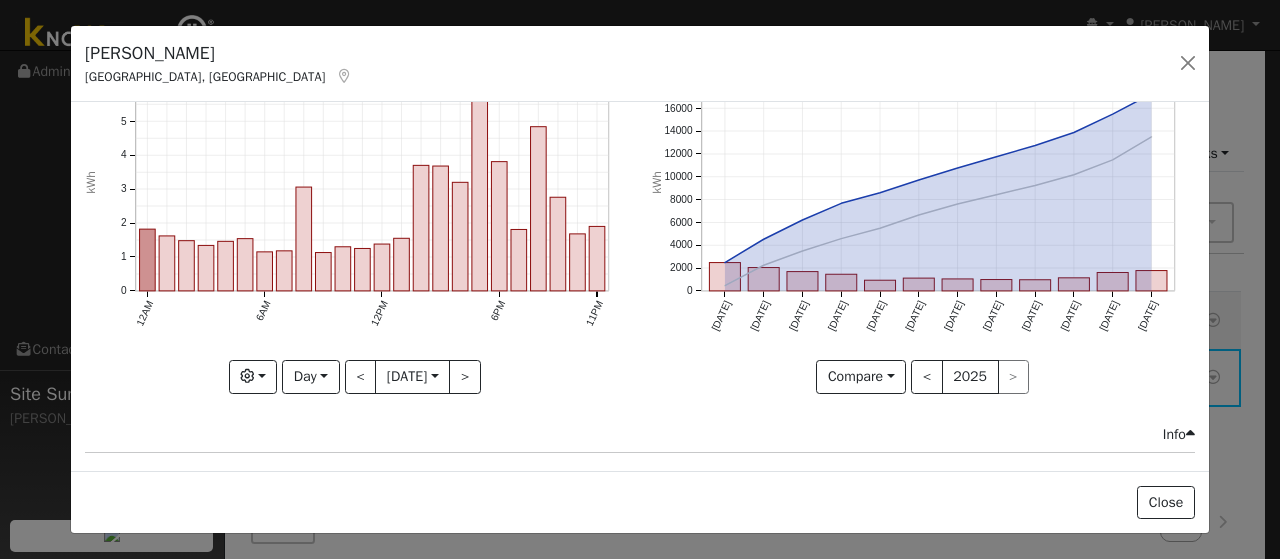 scroll, scrollTop: 0, scrollLeft: 0, axis: both 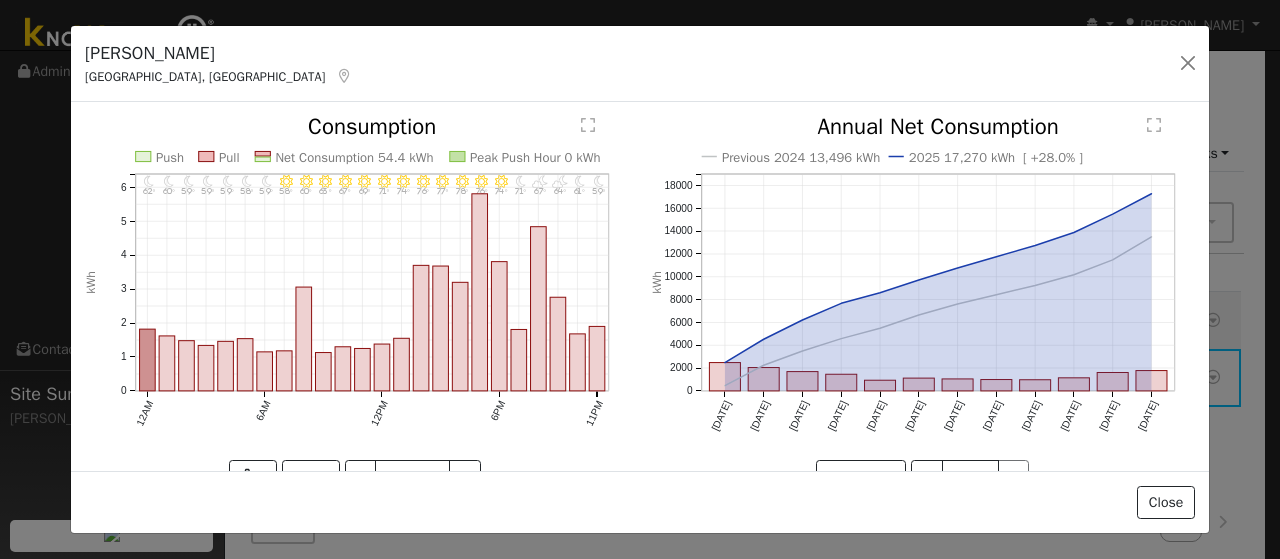 click on "" 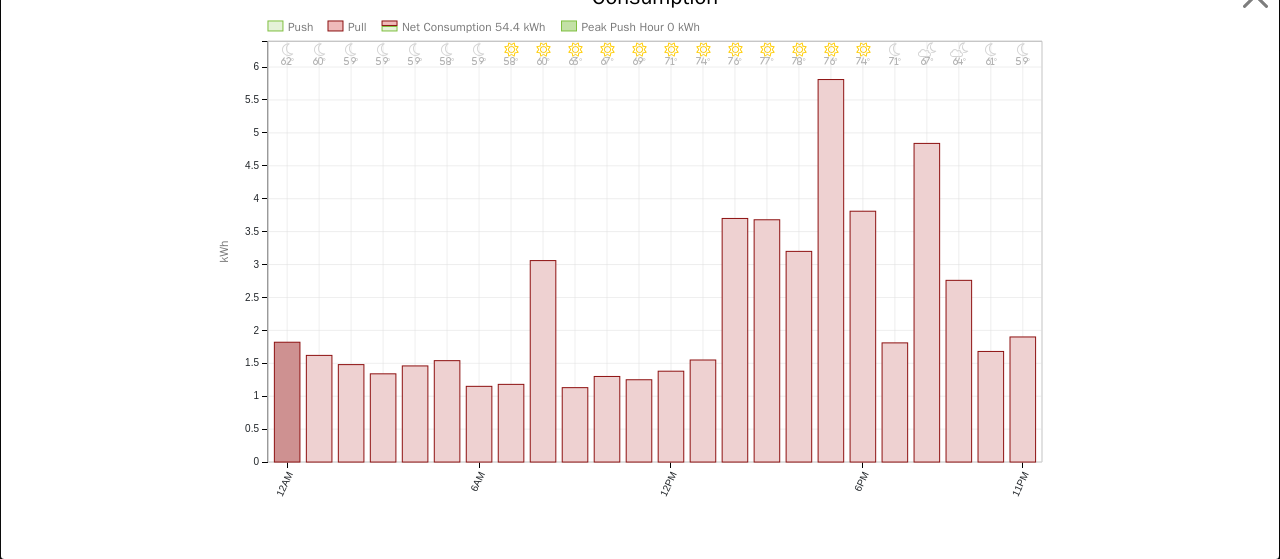 scroll, scrollTop: 0, scrollLeft: 0, axis: both 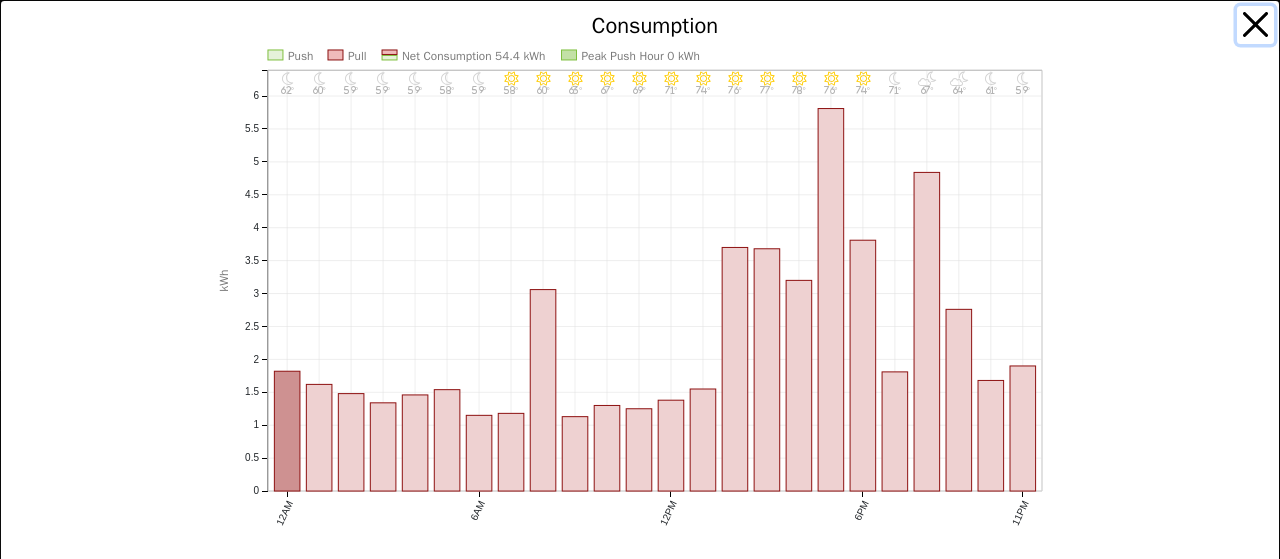 click at bounding box center (1256, 25) 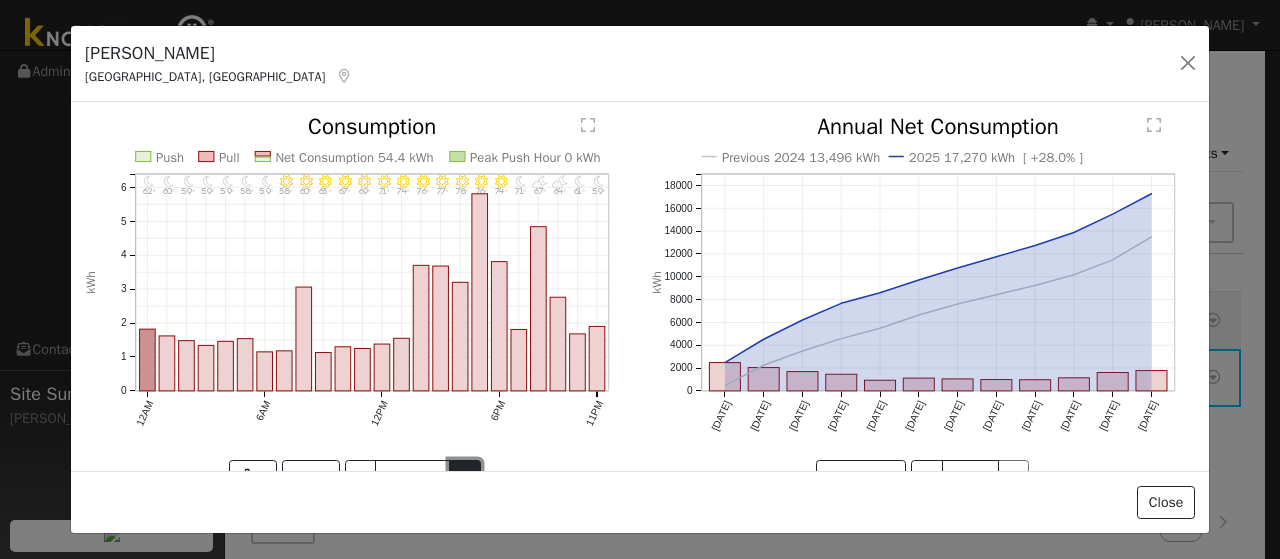 click on ">" at bounding box center [465, 477] 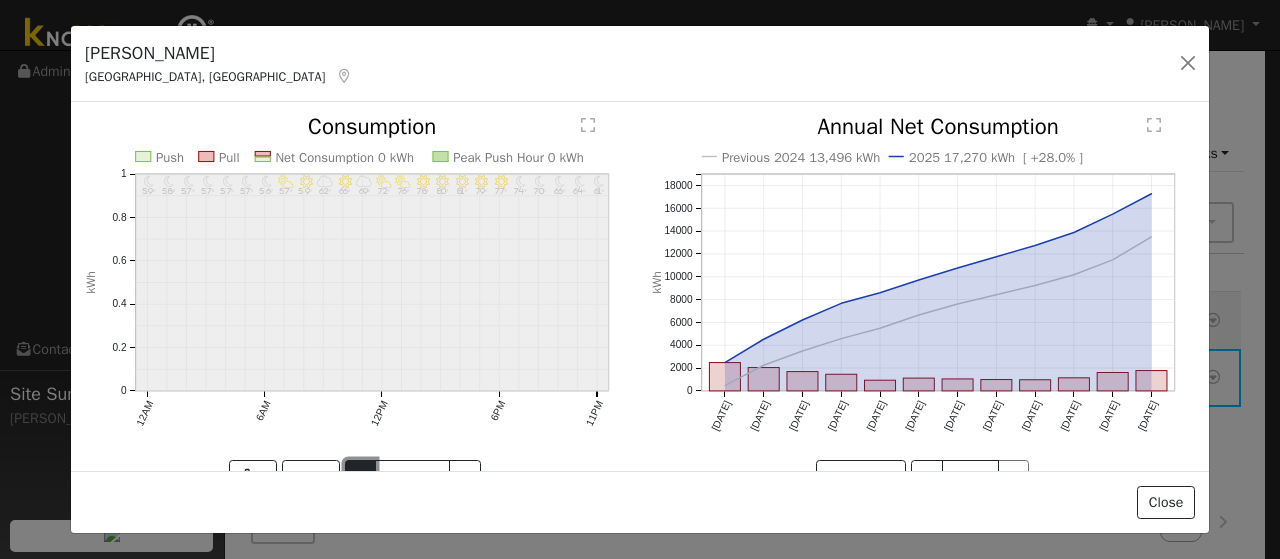 click on "<" at bounding box center (361, 477) 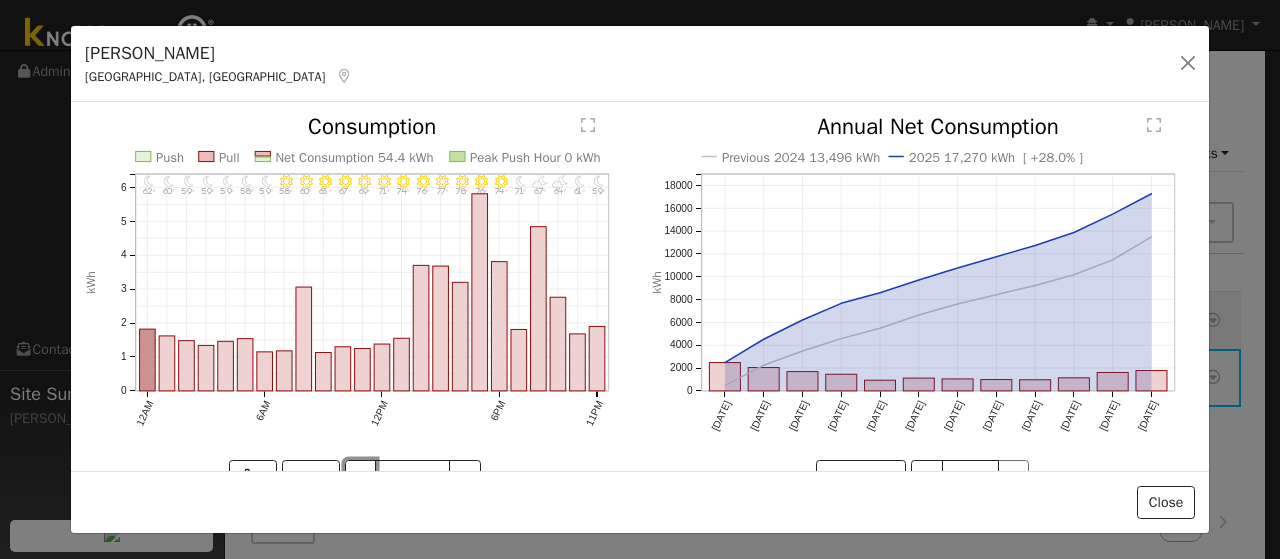 click on "<" at bounding box center [361, 477] 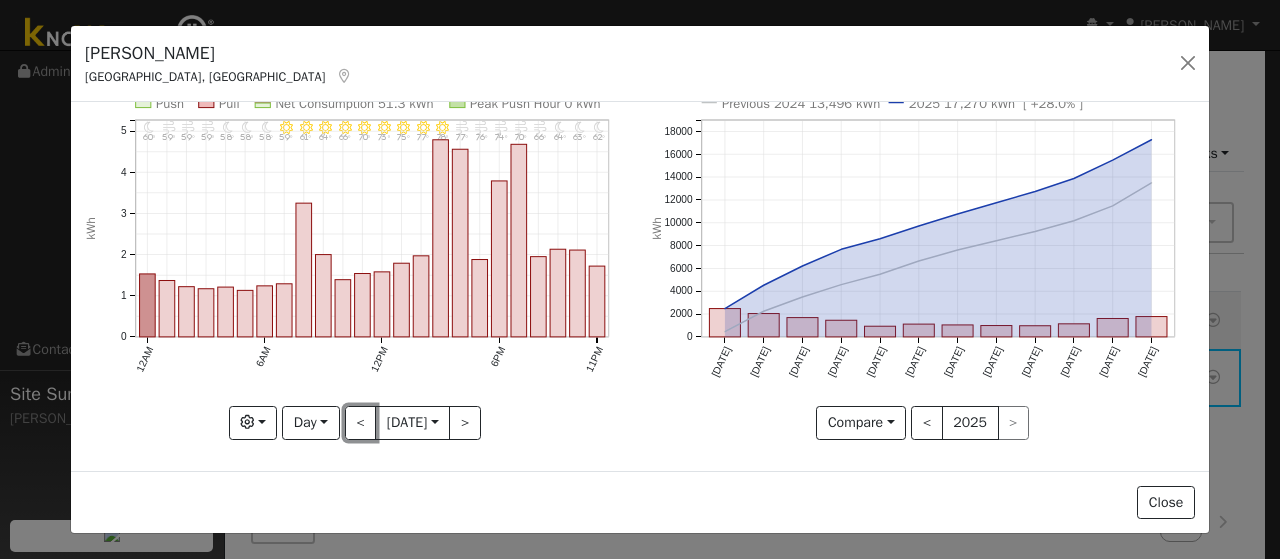 scroll, scrollTop: 100, scrollLeft: 0, axis: vertical 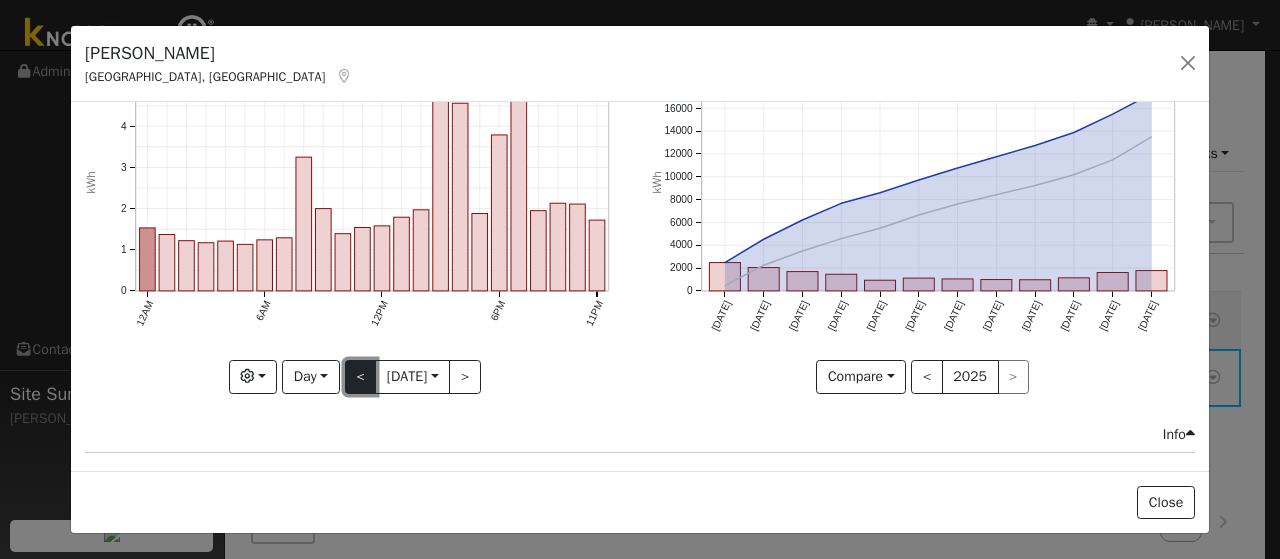 click on "<" at bounding box center [361, 377] 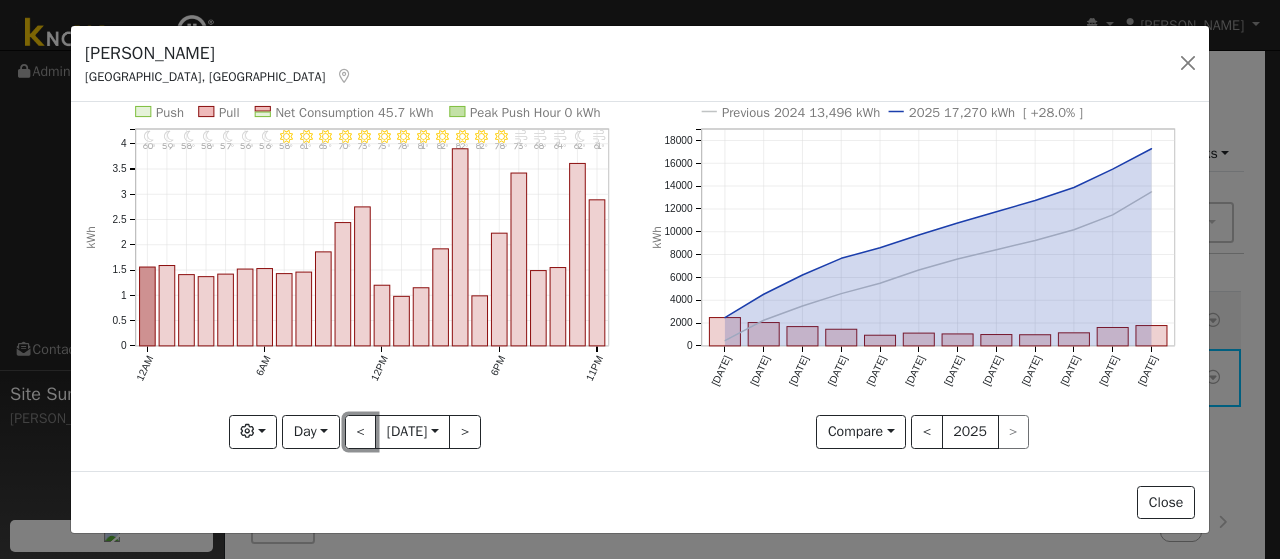 scroll, scrollTop: 0, scrollLeft: 0, axis: both 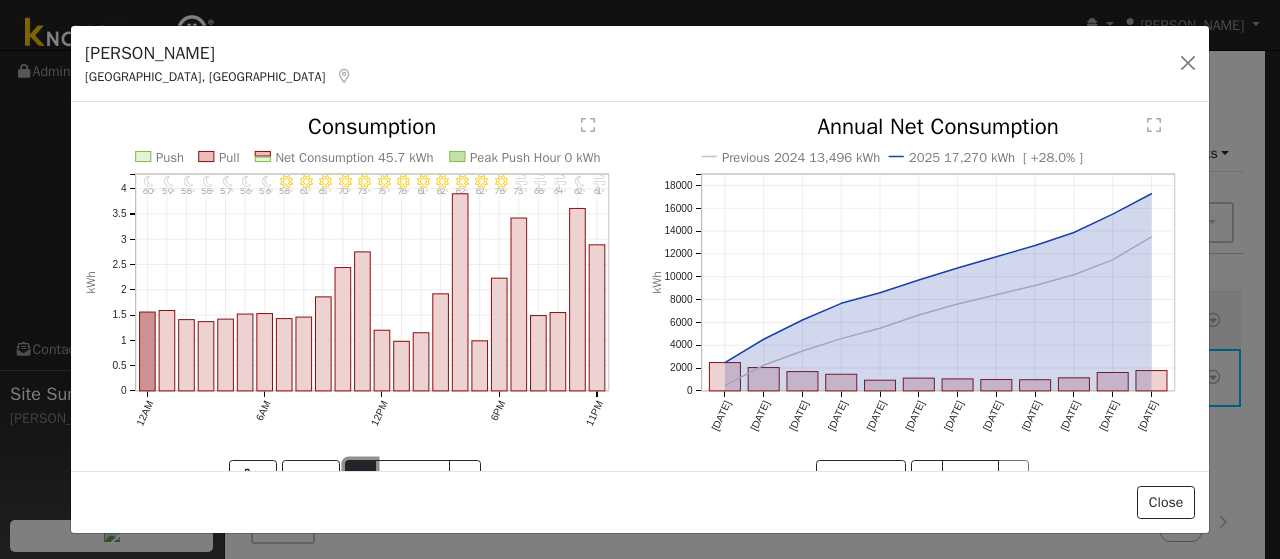 click on "<" at bounding box center (361, 477) 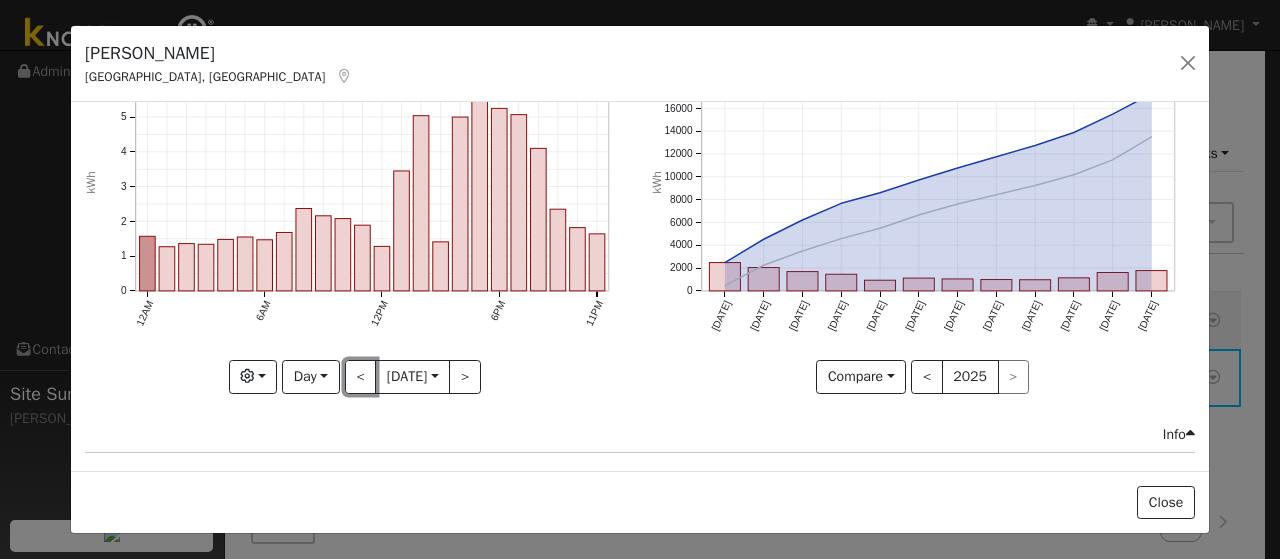 scroll, scrollTop: 0, scrollLeft: 0, axis: both 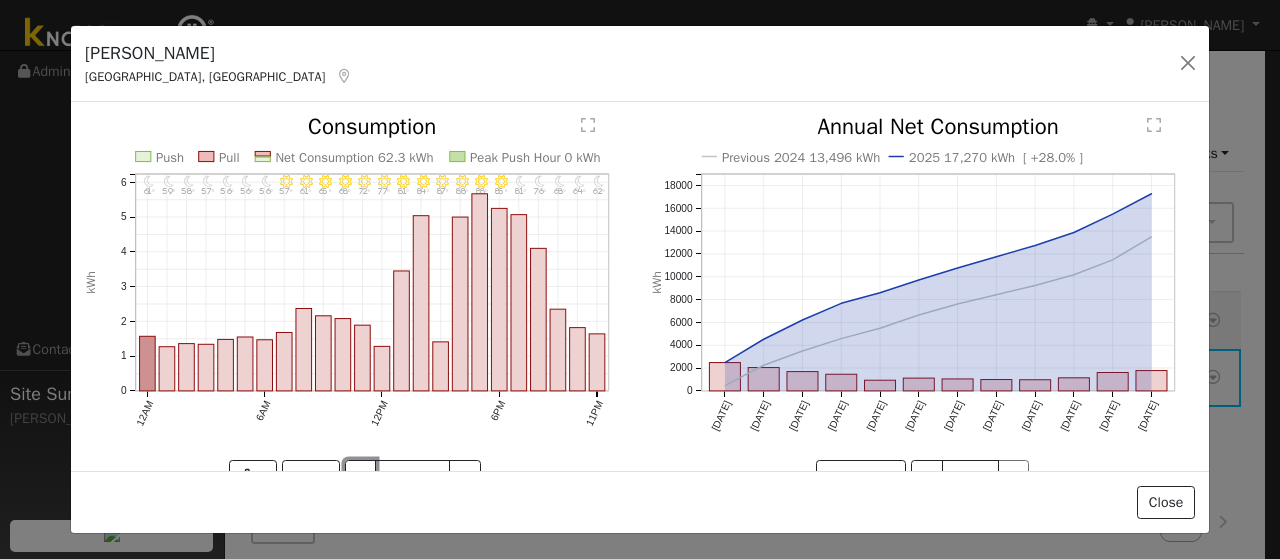 click on "<" at bounding box center (361, 477) 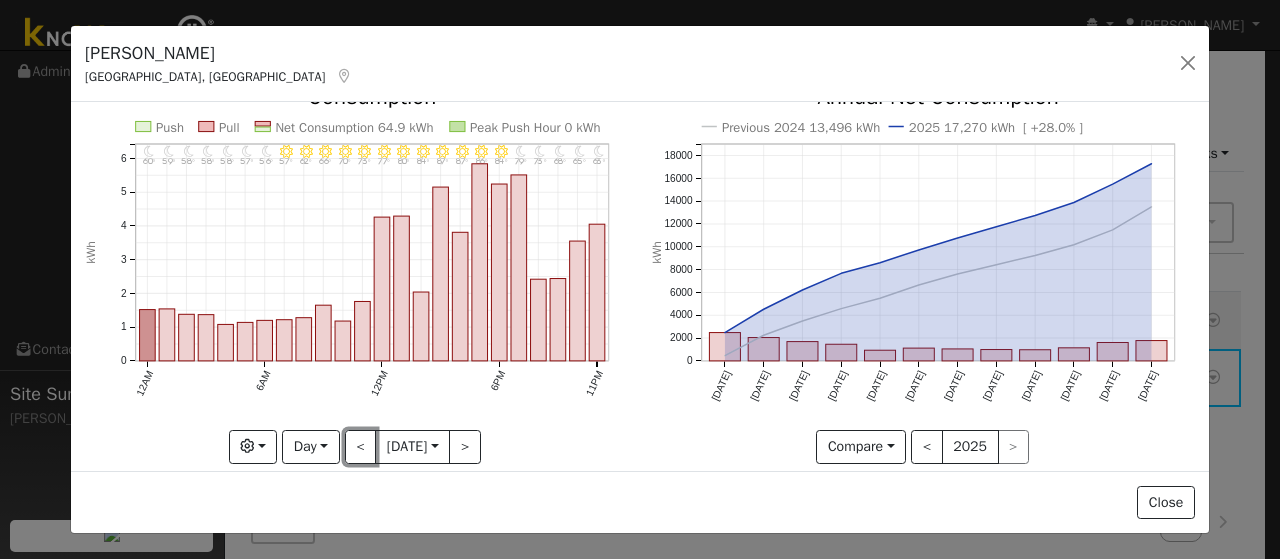 scroll, scrollTop: 0, scrollLeft: 0, axis: both 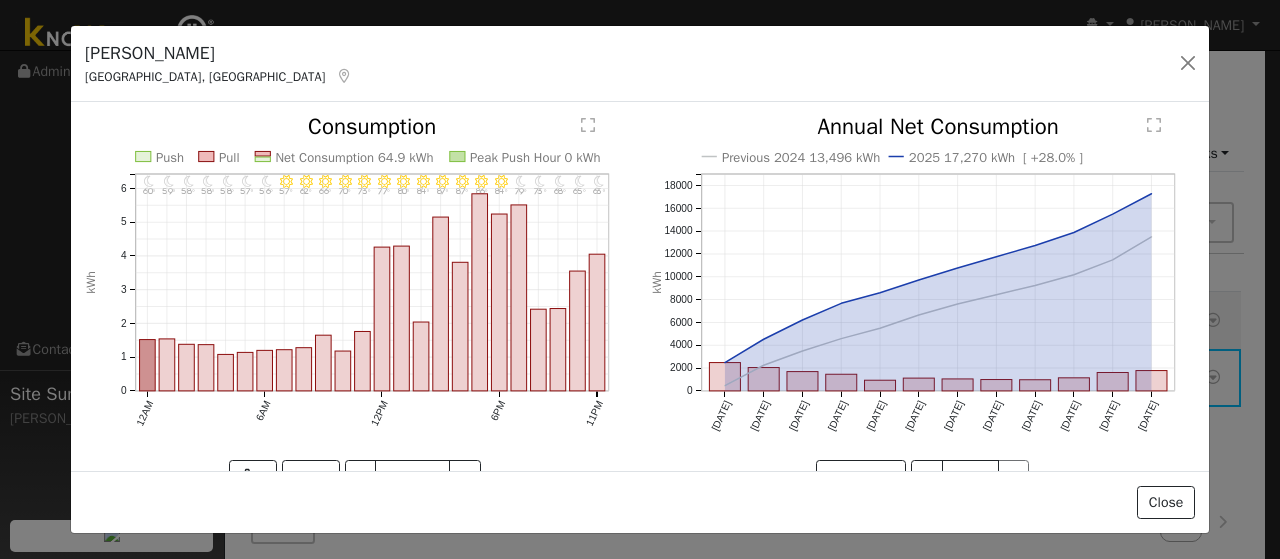 click on "" 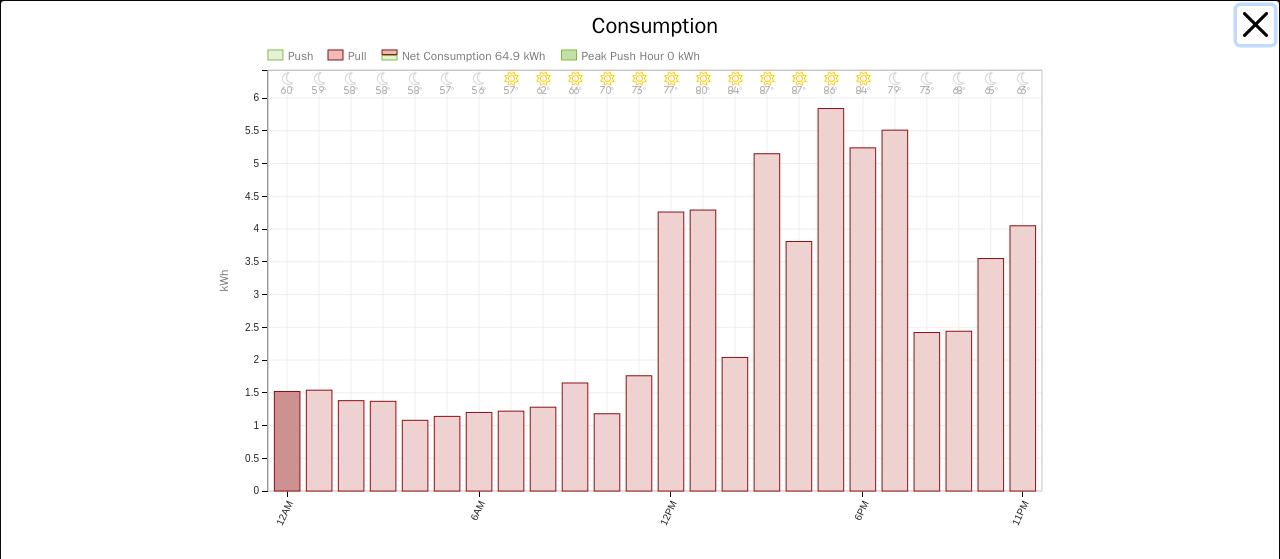 click at bounding box center [1256, 25] 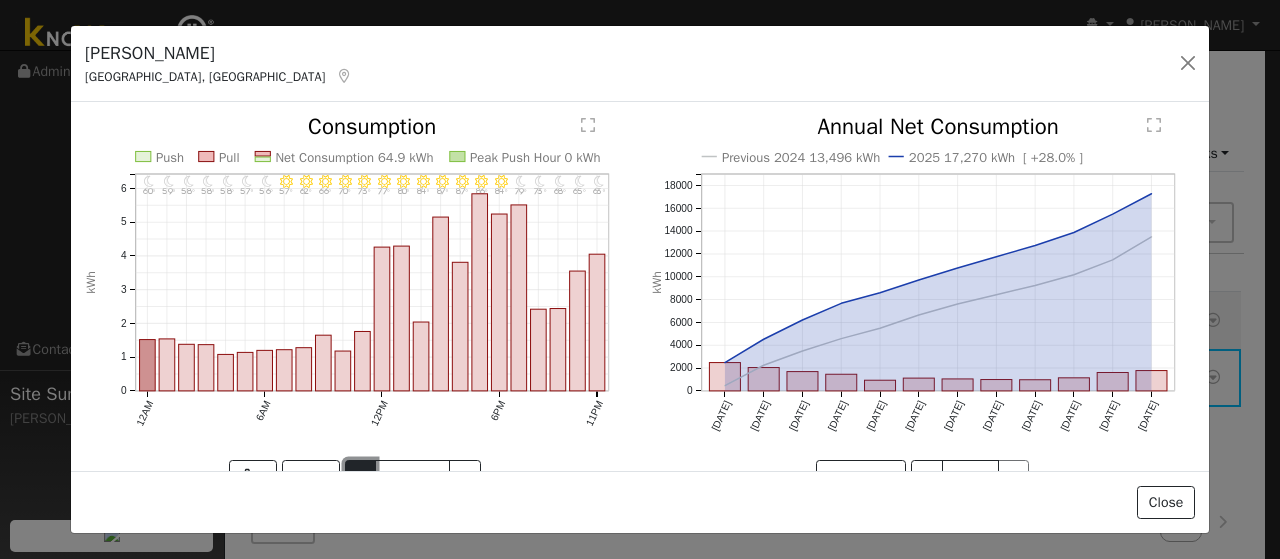 click on "<" at bounding box center [361, 477] 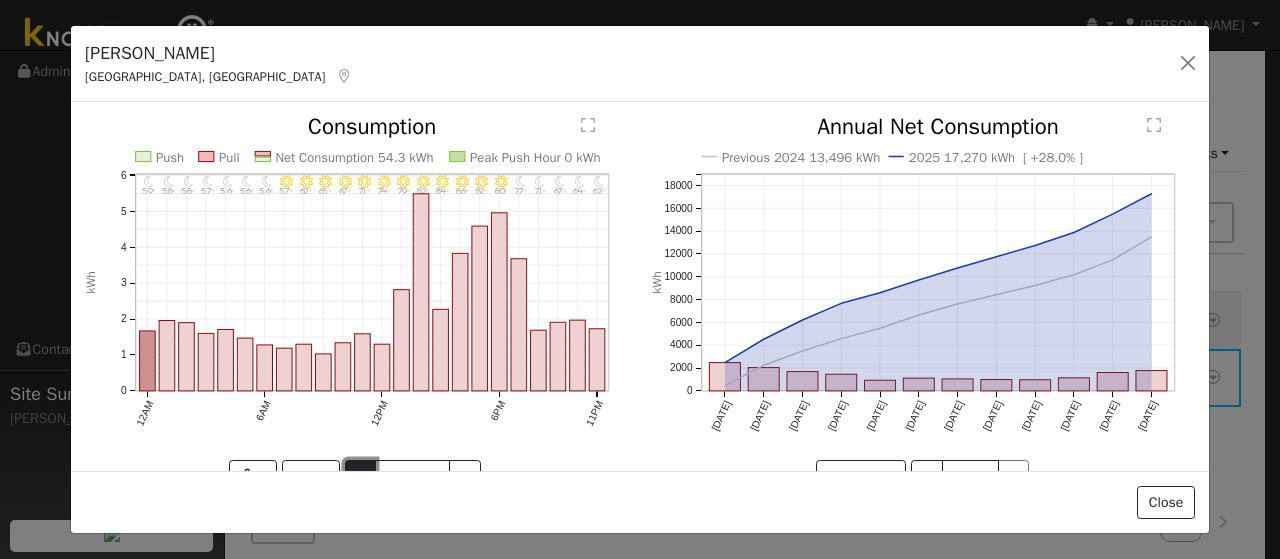 click on "<" at bounding box center [361, 477] 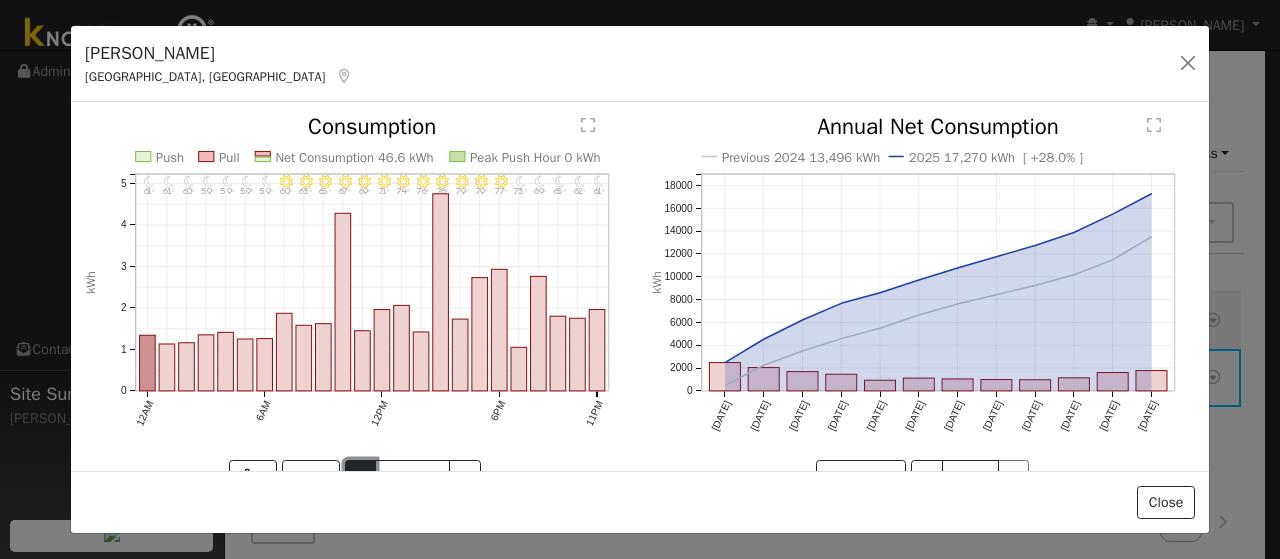 click on "<" at bounding box center [361, 477] 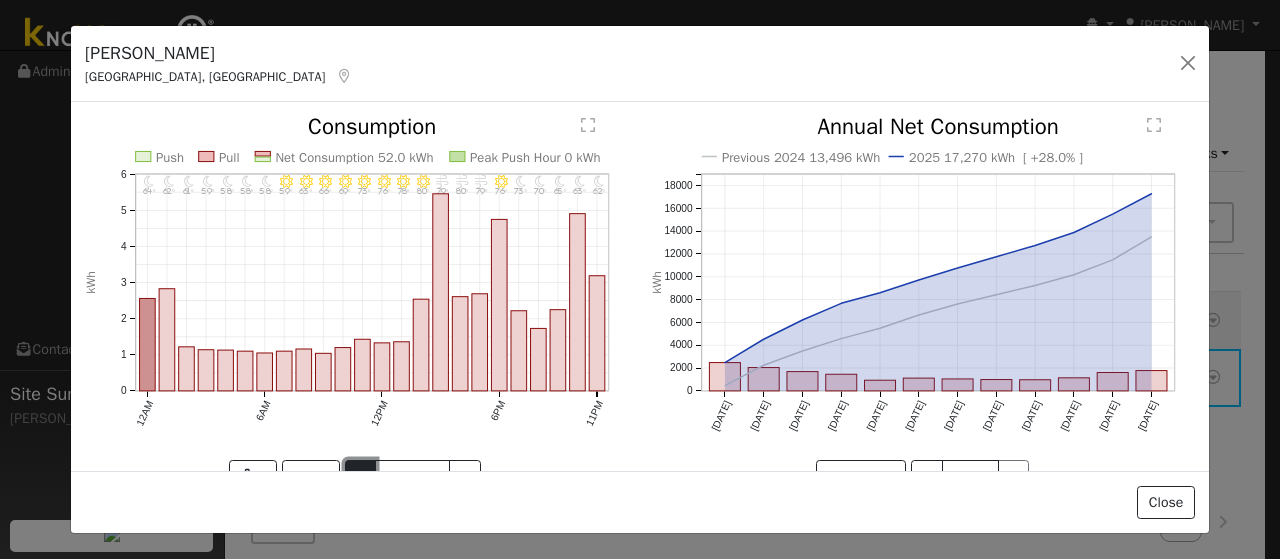 click on "<" at bounding box center (361, 477) 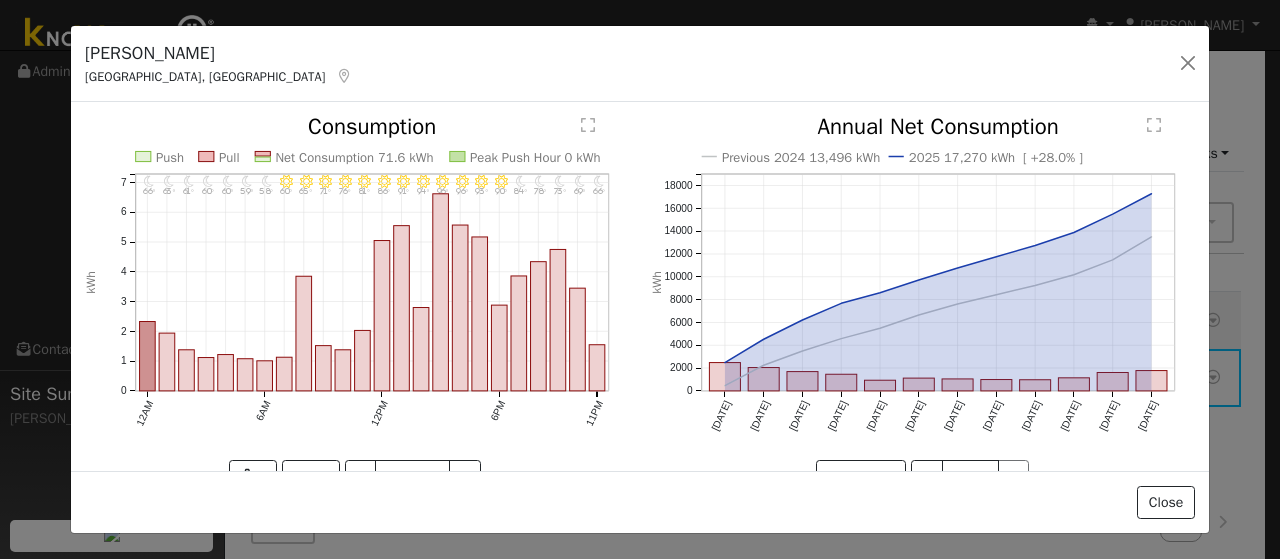 click on "11PM - Clear 66° 10PM - Clear 69° 9PM - Clear 73° 8PM - Clear 78° 7PM - Clear 84° 6PM - Clear 90° 5PM - Clear 93° 4PM - Clear 96° 3PM - Clear 96° 2PM - Clear 94° 1PM - Clear 91° 12PM - Clear 86° 11AM - Clear 81° 10AM - Clear 76° 9AM - Clear 71° 8AM - Clear 65° 7AM - Clear 60° 6AM - Clear 58° 5AM - Clear 59° 4AM - Clear 60° 3AM - Clear 60° 2AM - Clear 61° 1AM - Clear 63° 12AM - Clear 66° Push Pull Net Consumption 71.6 kWh Peak Push Hour 0 kWh 12AM 6AM 12PM 6PM 11PM 0 1 2 3 4 5 6 7  Consumption kWh onclick="" onclick="" onclick="" onclick="" onclick="" onclick="" onclick="" onclick="" onclick="" onclick="" onclick="" onclick="" onclick="" onclick="" onclick="" onclick="" onclick="" onclick="" onclick="" onclick="" onclick="" onclick="" onclick="" onclick=""" 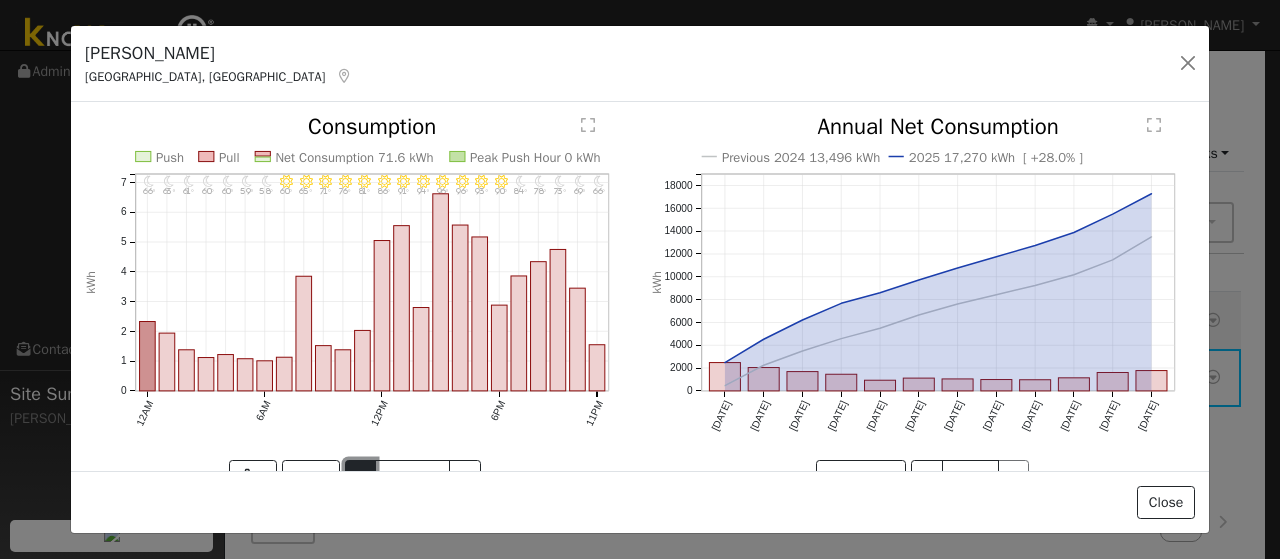 click on "<" at bounding box center (361, 477) 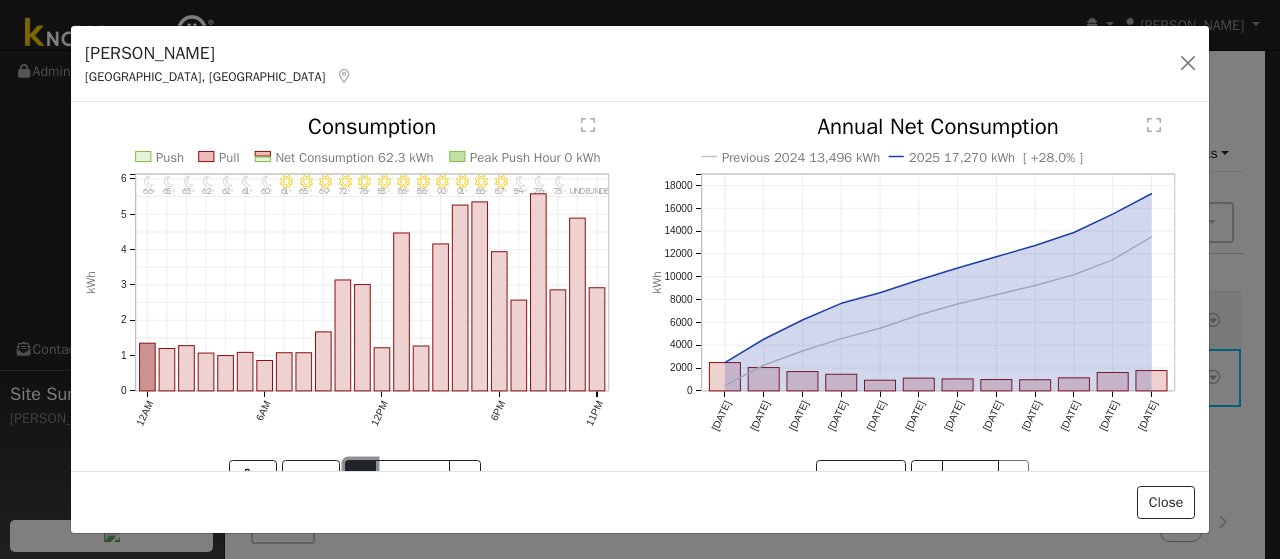 click on "<" at bounding box center [361, 477] 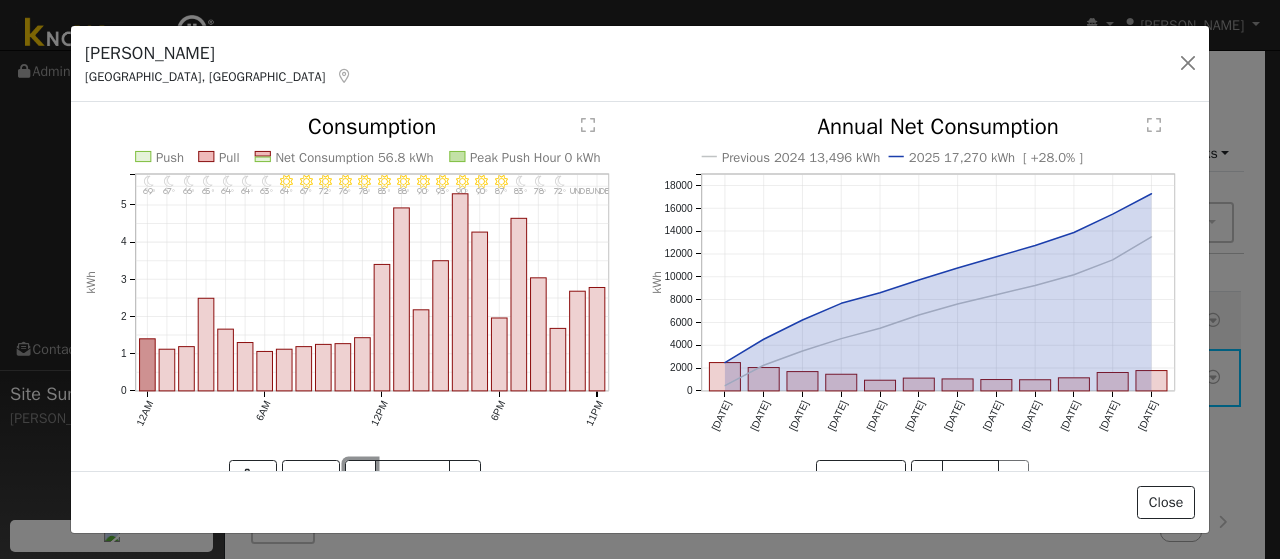 click on "<" at bounding box center [361, 477] 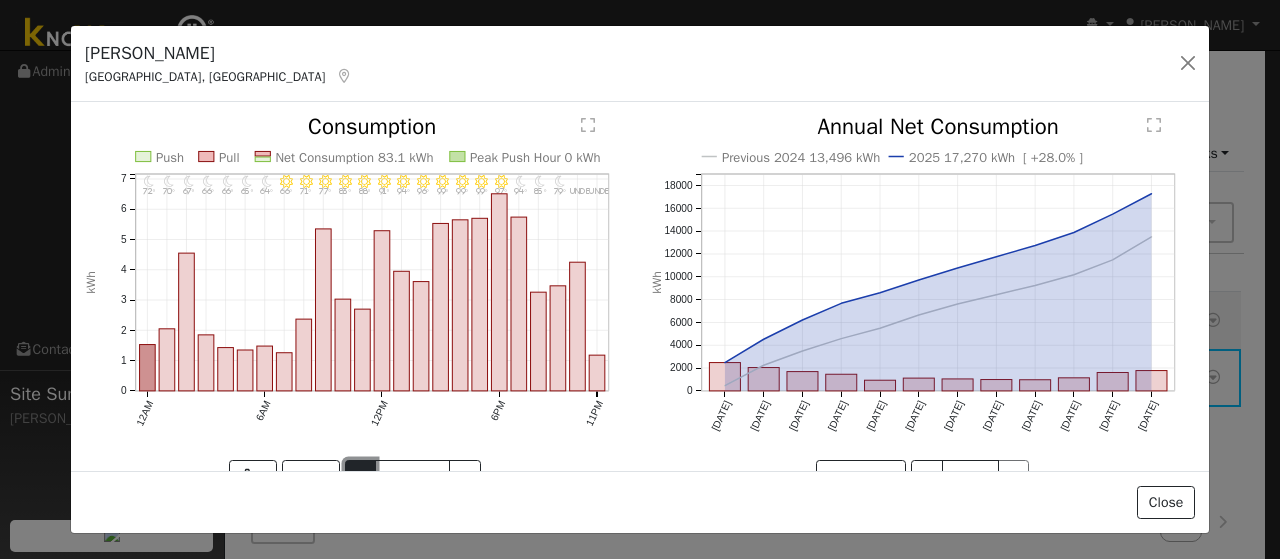 click on "<" at bounding box center [361, 477] 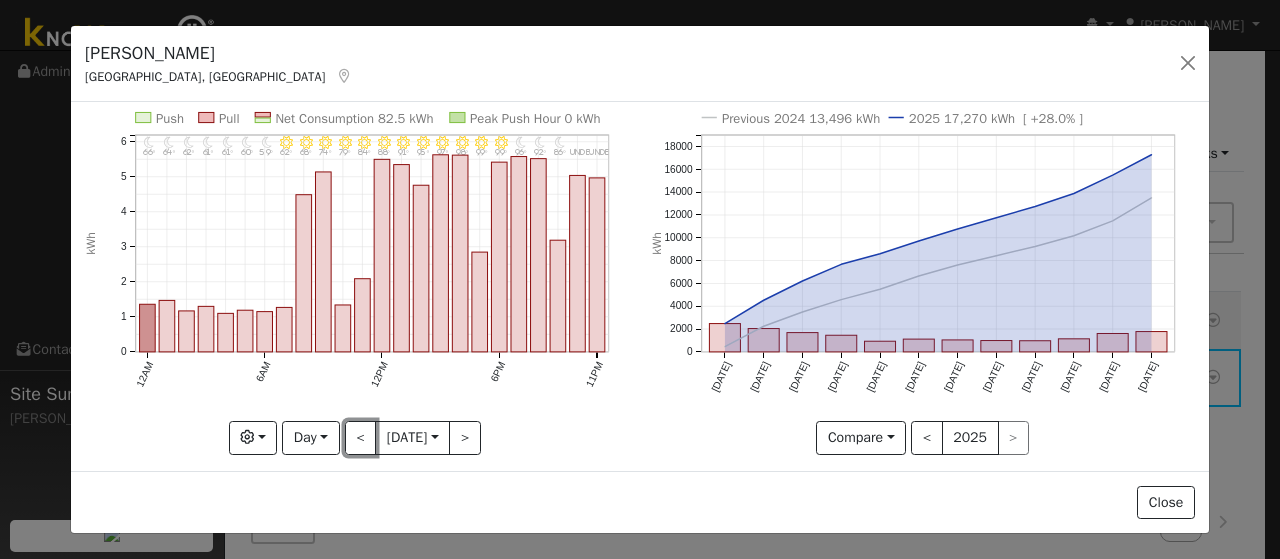 scroll, scrollTop: 0, scrollLeft: 0, axis: both 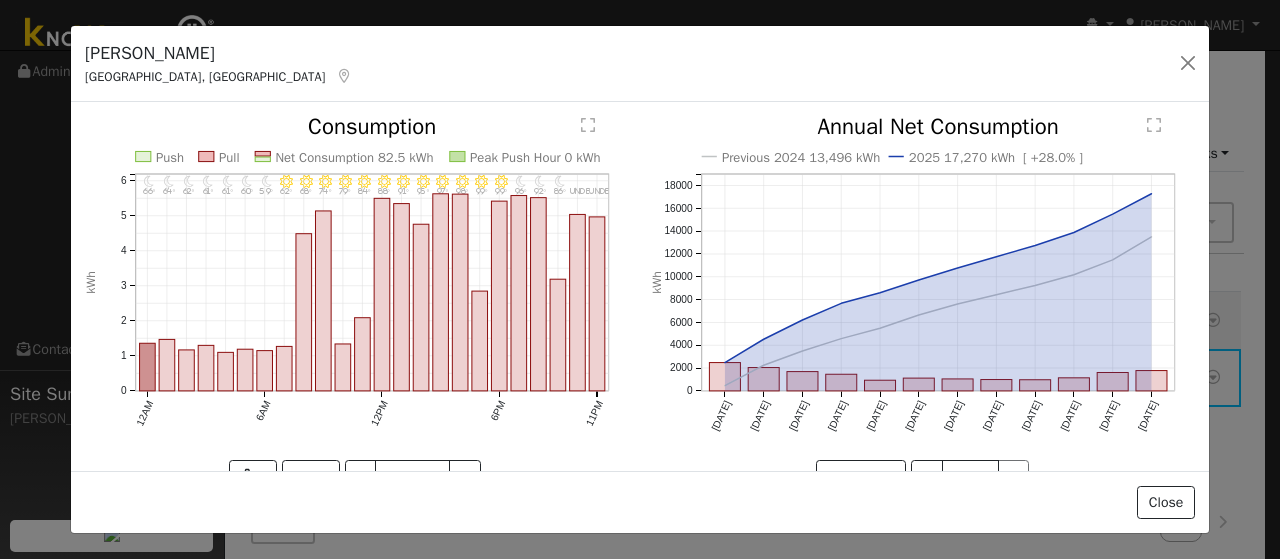 click on "" 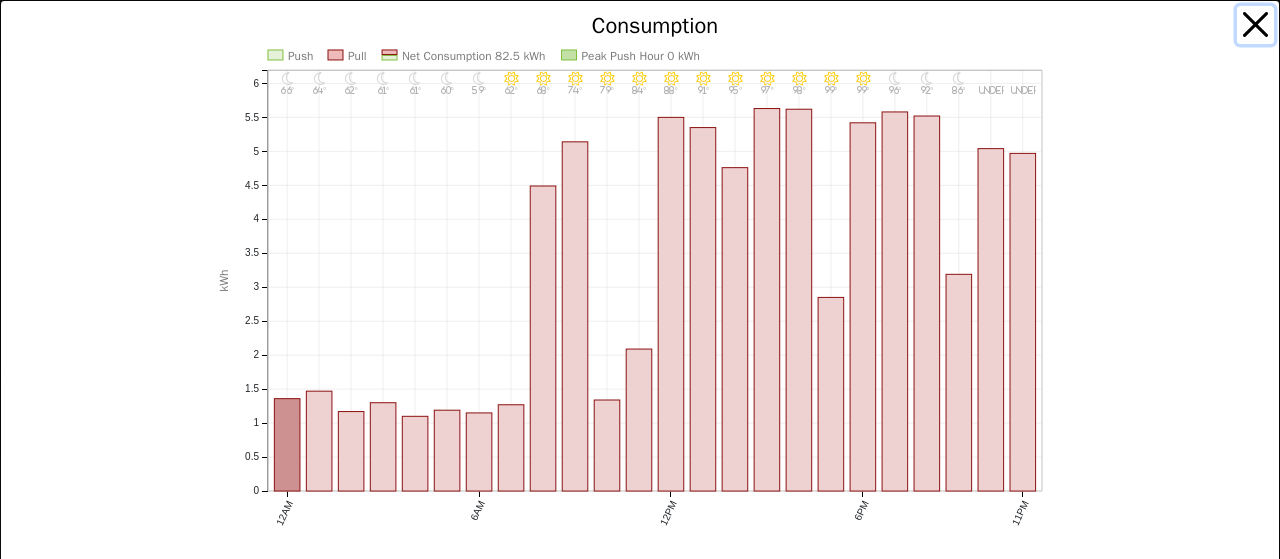 click at bounding box center (1256, 25) 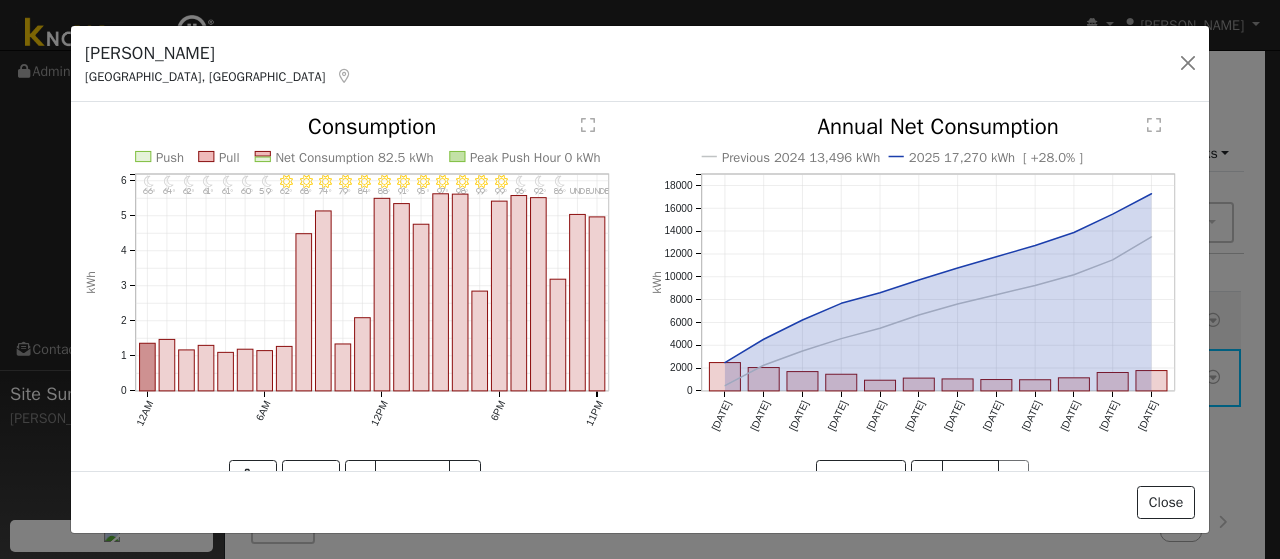 click on "" 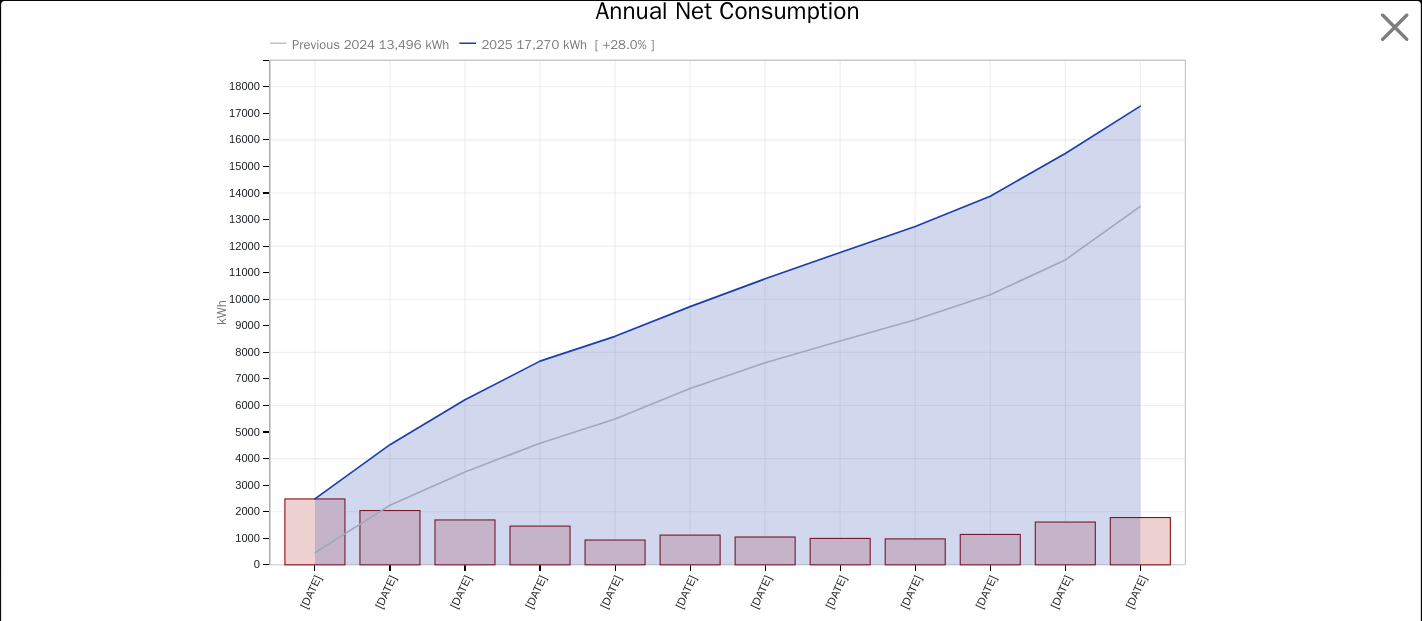 scroll, scrollTop: 15, scrollLeft: 0, axis: vertical 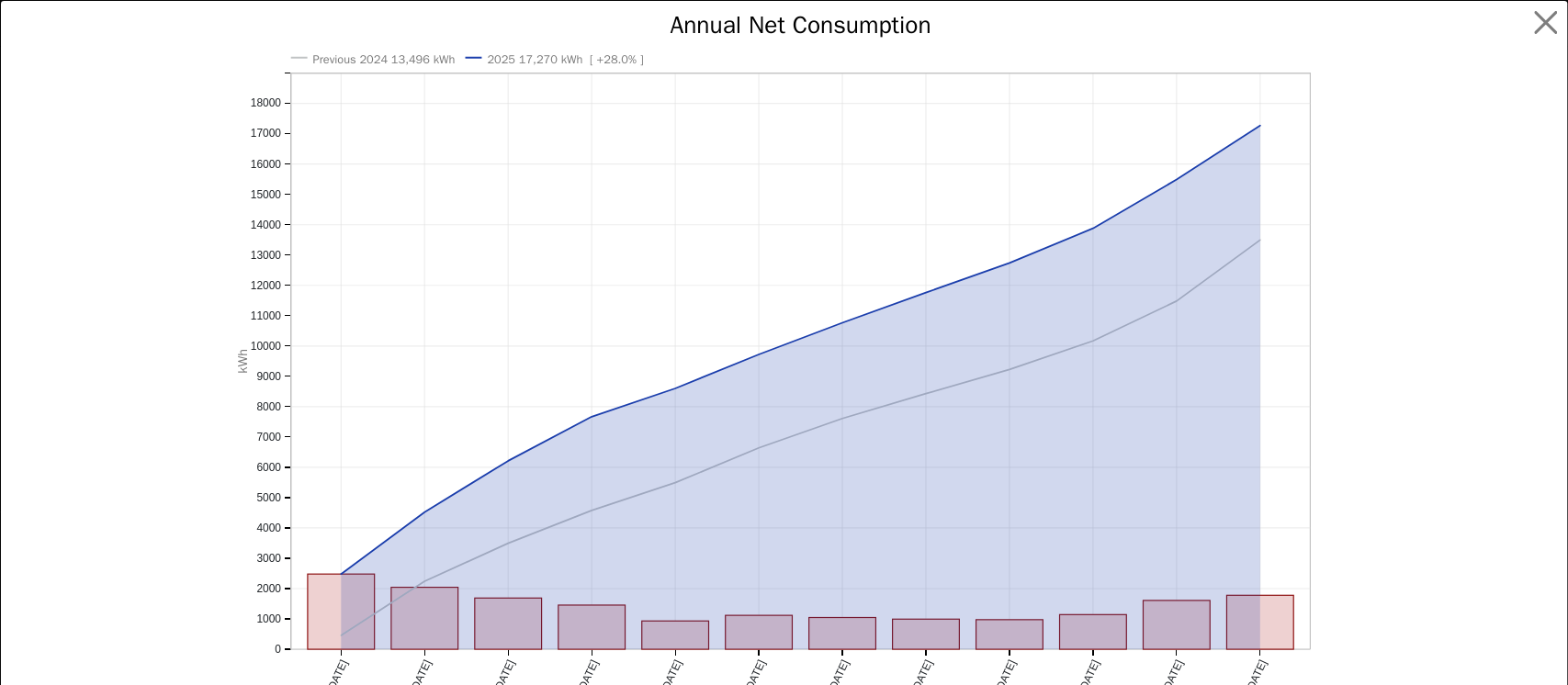 click at bounding box center (1453, 356) 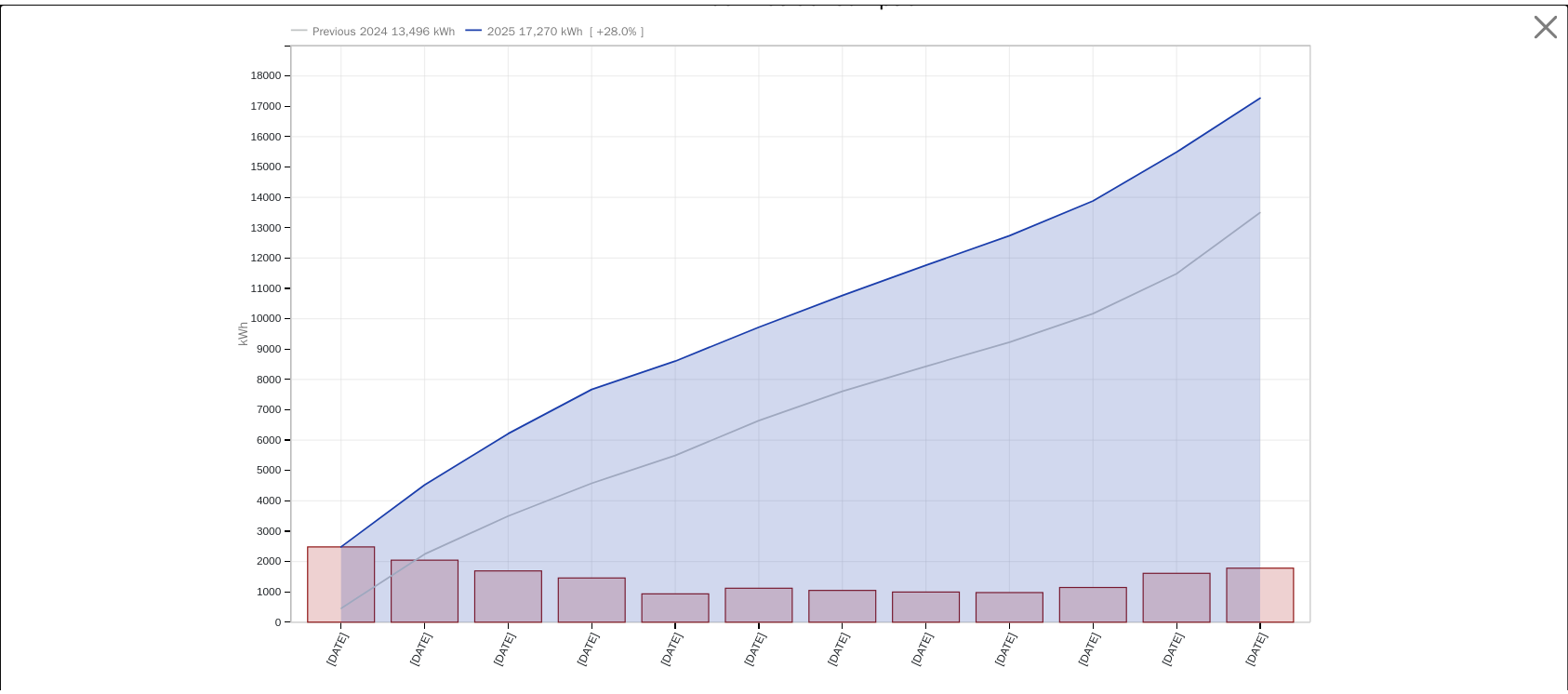 scroll, scrollTop: 0, scrollLeft: 0, axis: both 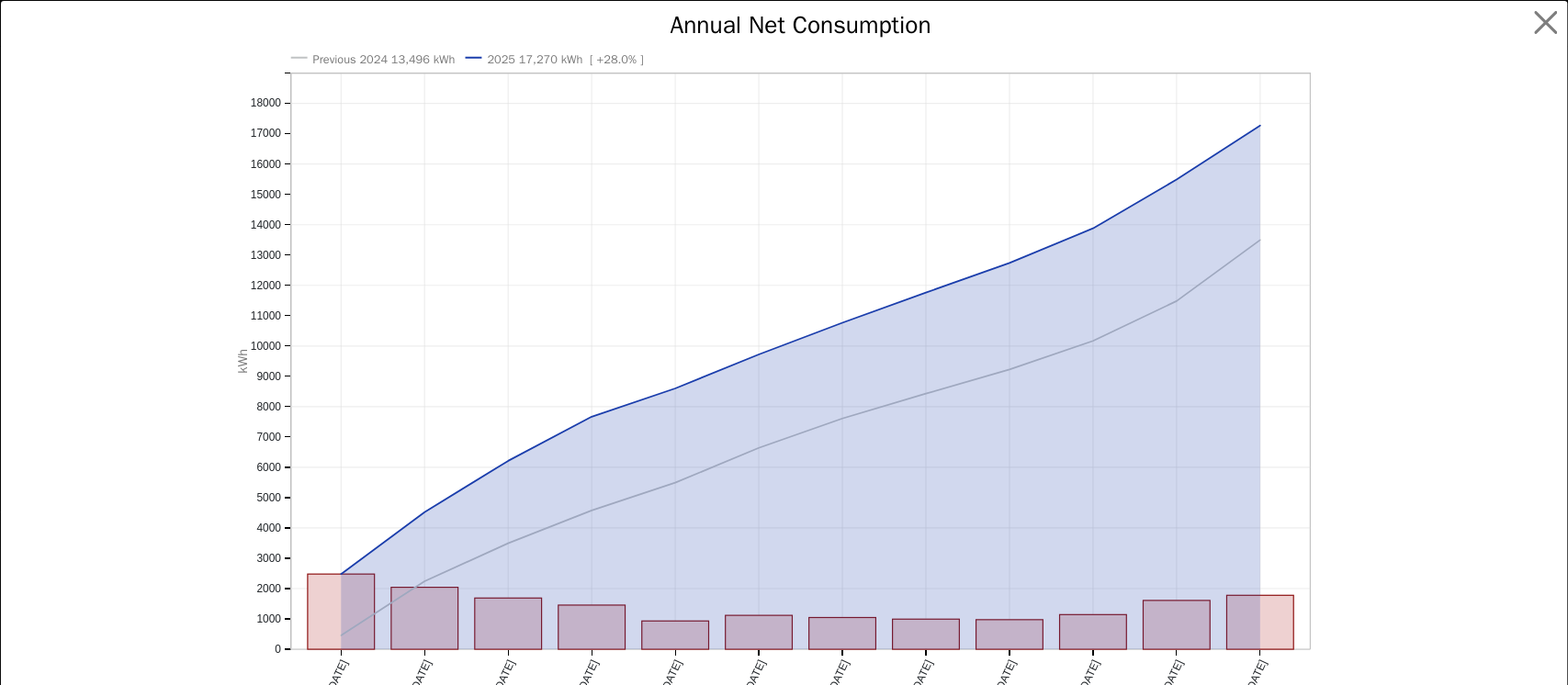 click at bounding box center (1453, 356) 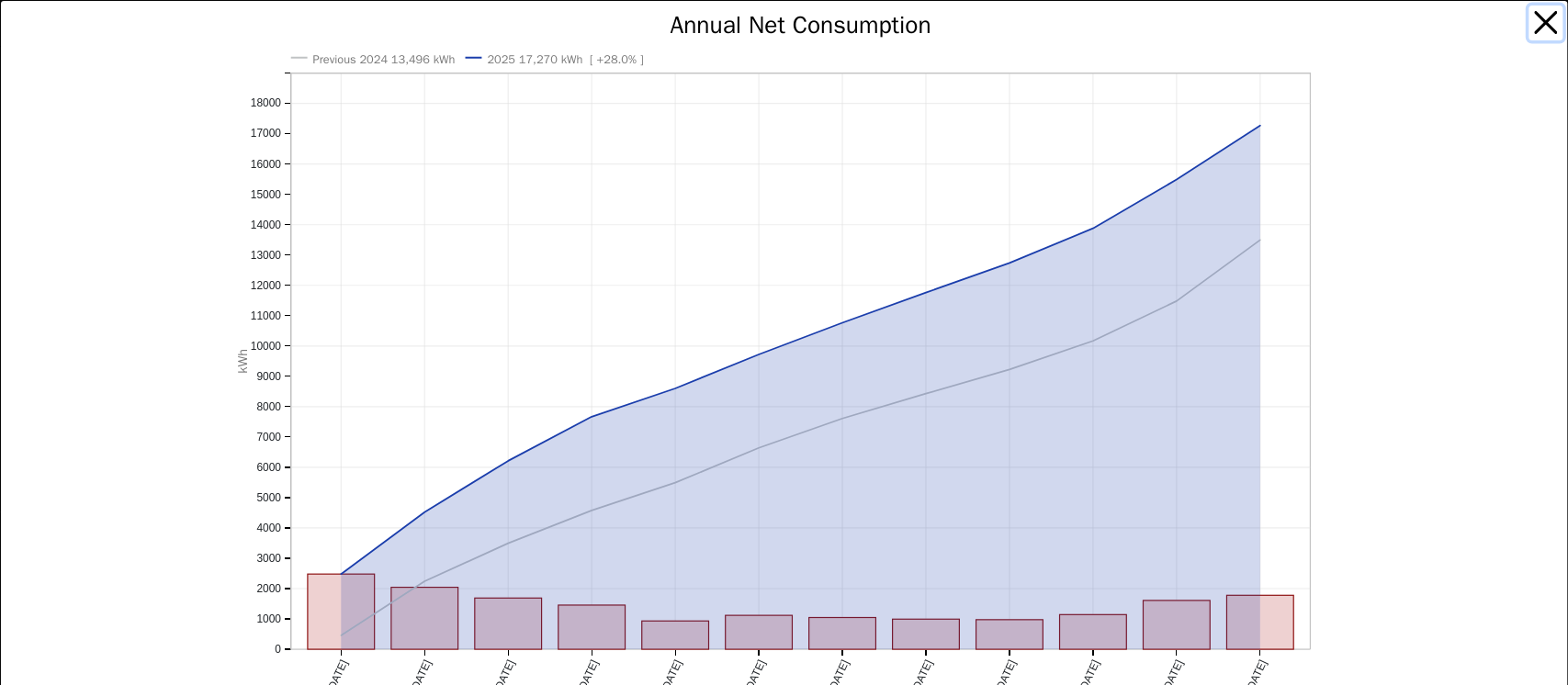 click at bounding box center [1546, 23] 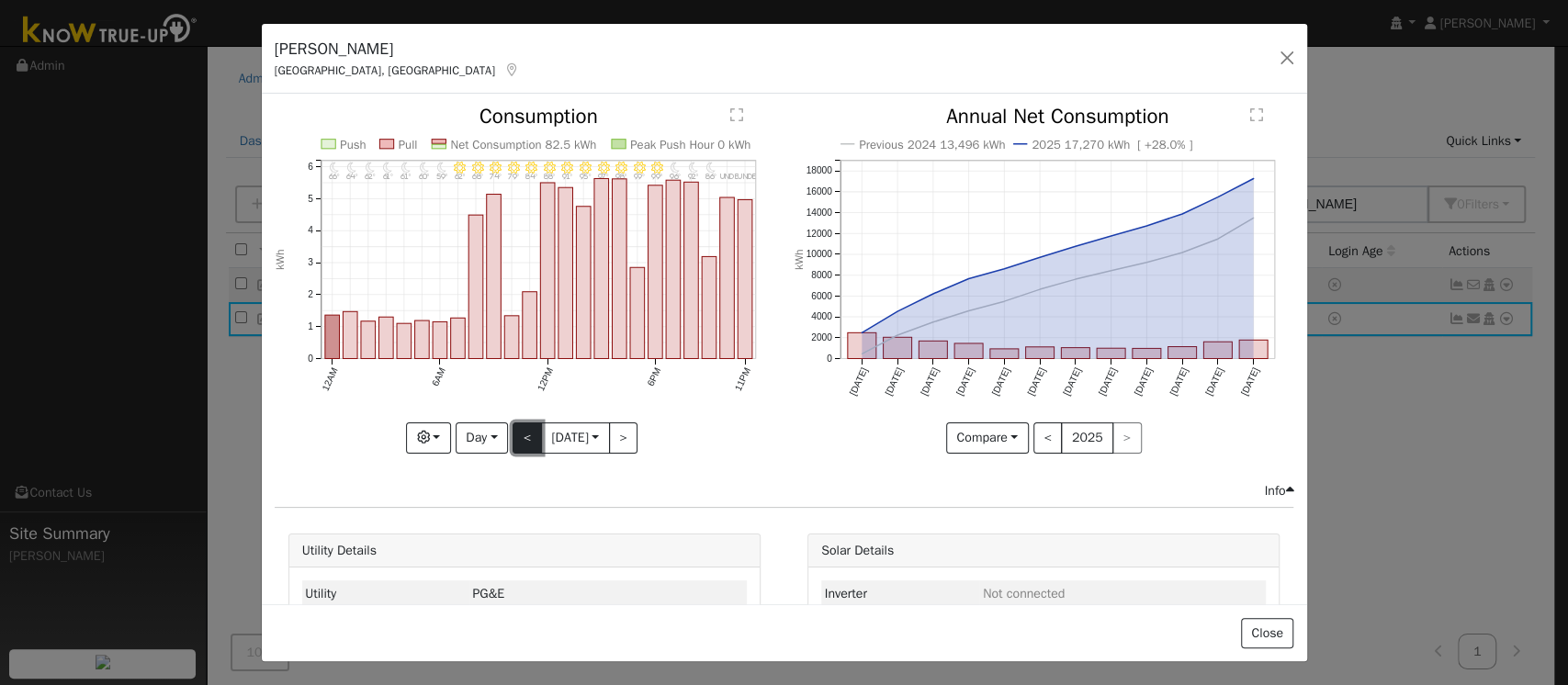 click on "<" at bounding box center [527, 438] 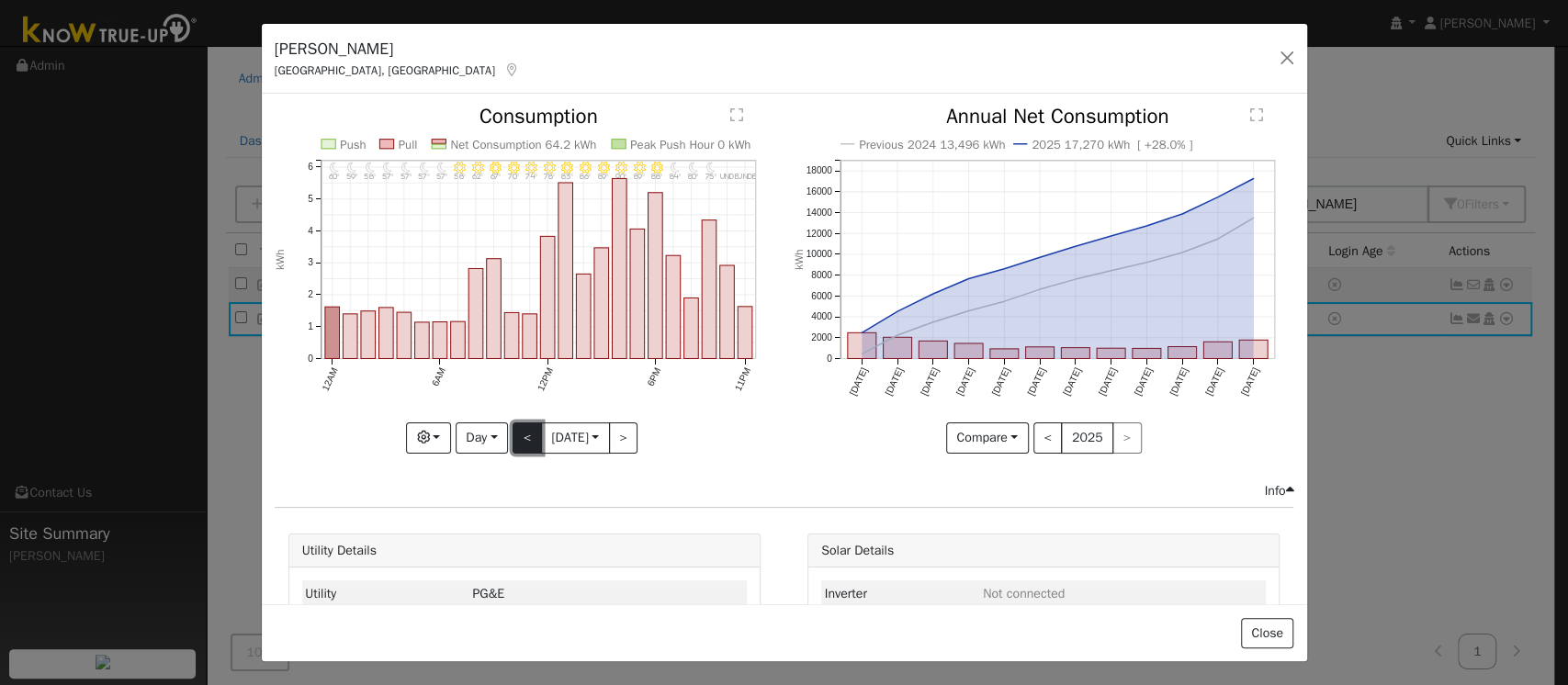 click on "<" at bounding box center [527, 438] 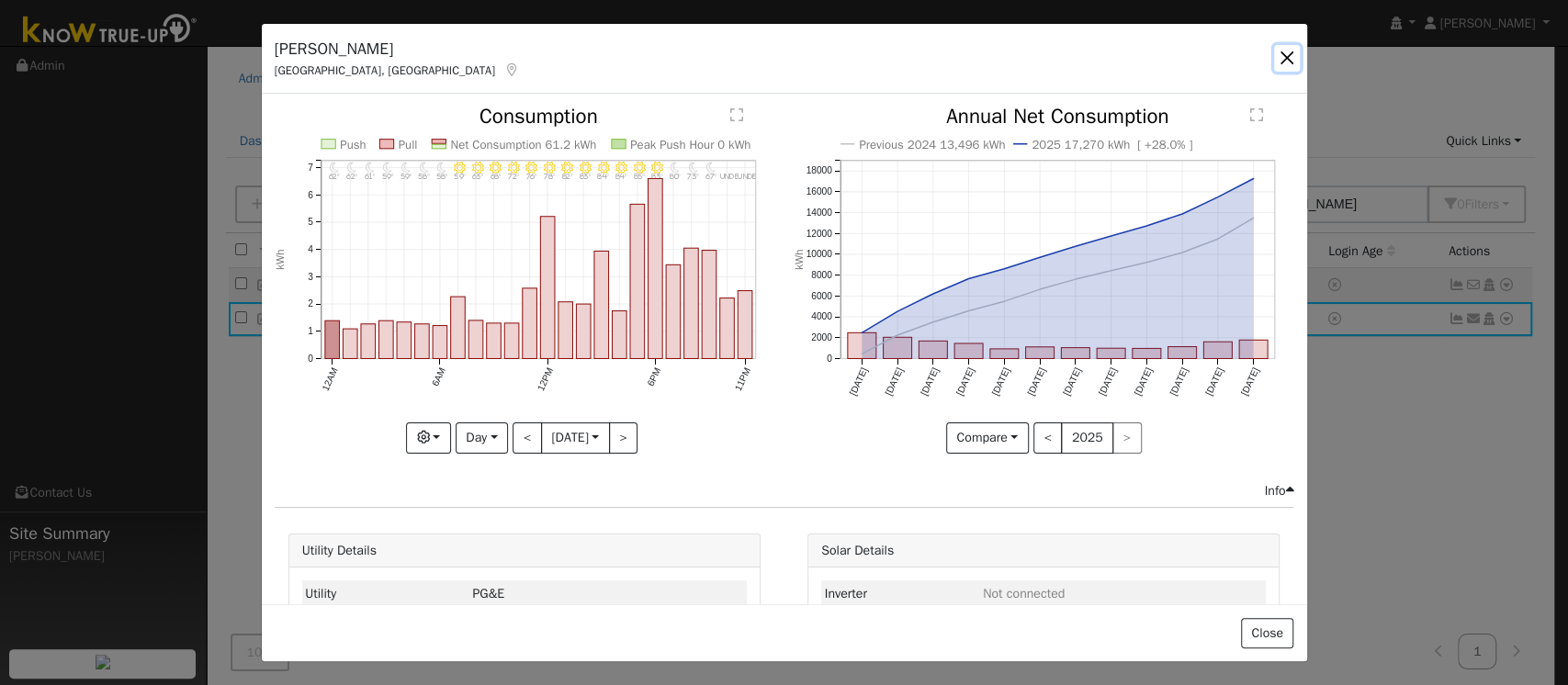 click at bounding box center (1287, 58) 